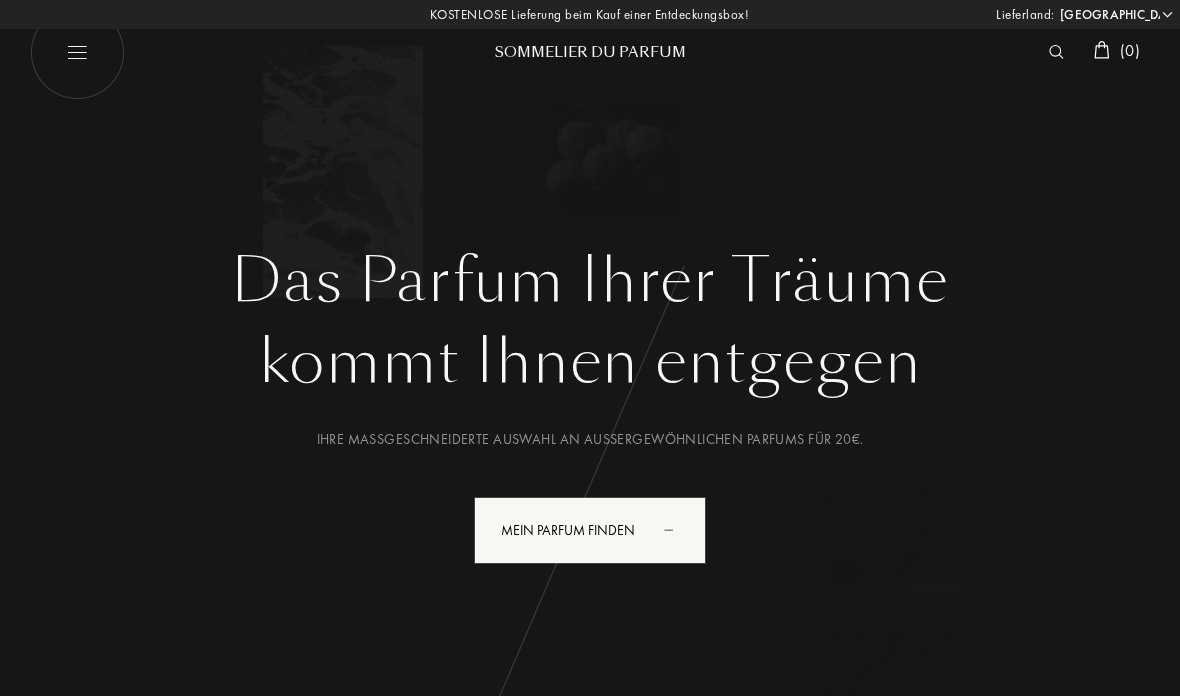 select on "DE" 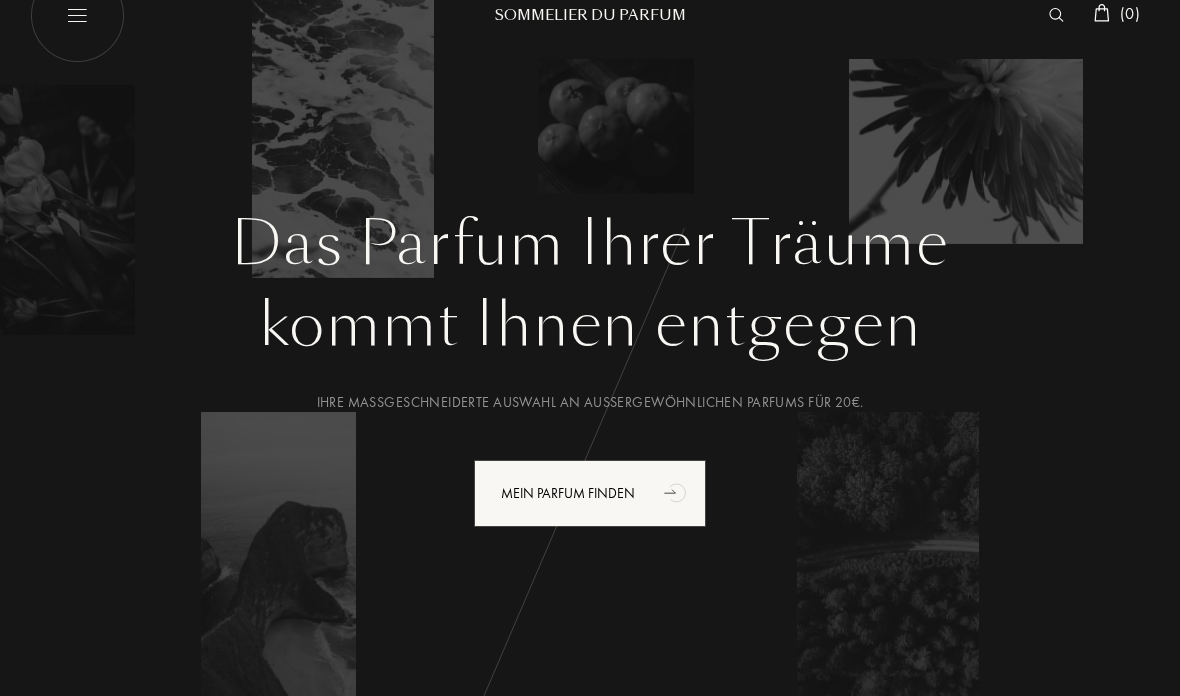 scroll, scrollTop: 0, scrollLeft: 0, axis: both 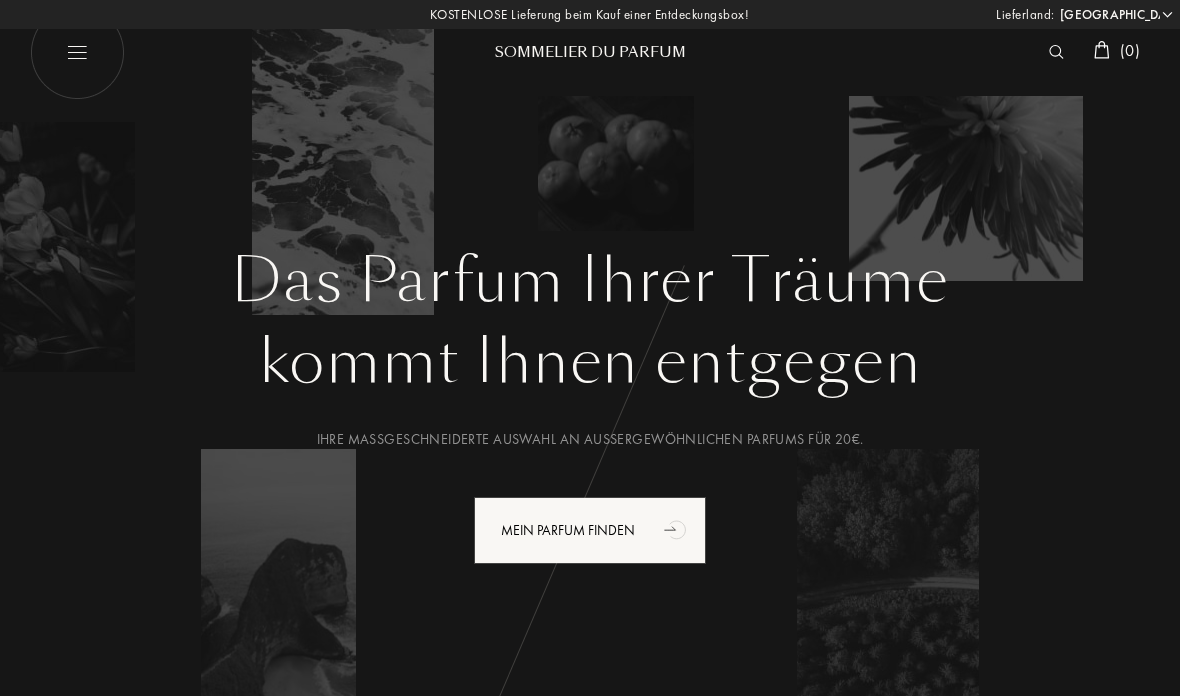 click at bounding box center (77, 52) 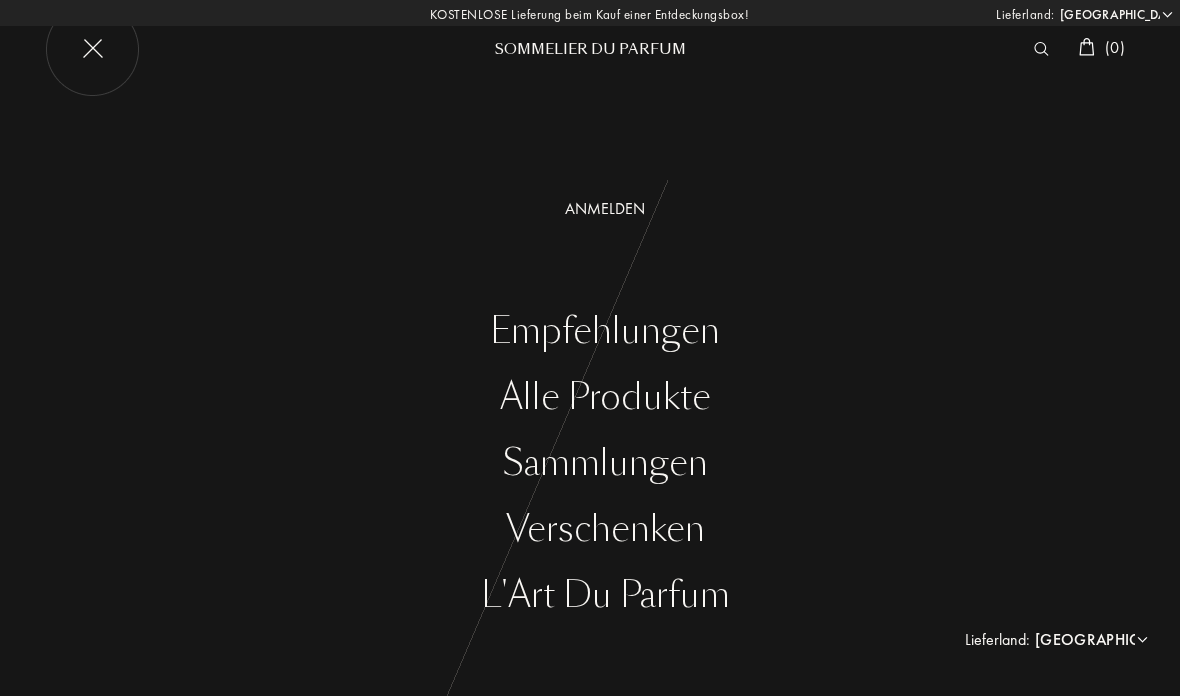 click on "Alle Produkte" at bounding box center (605, 397) 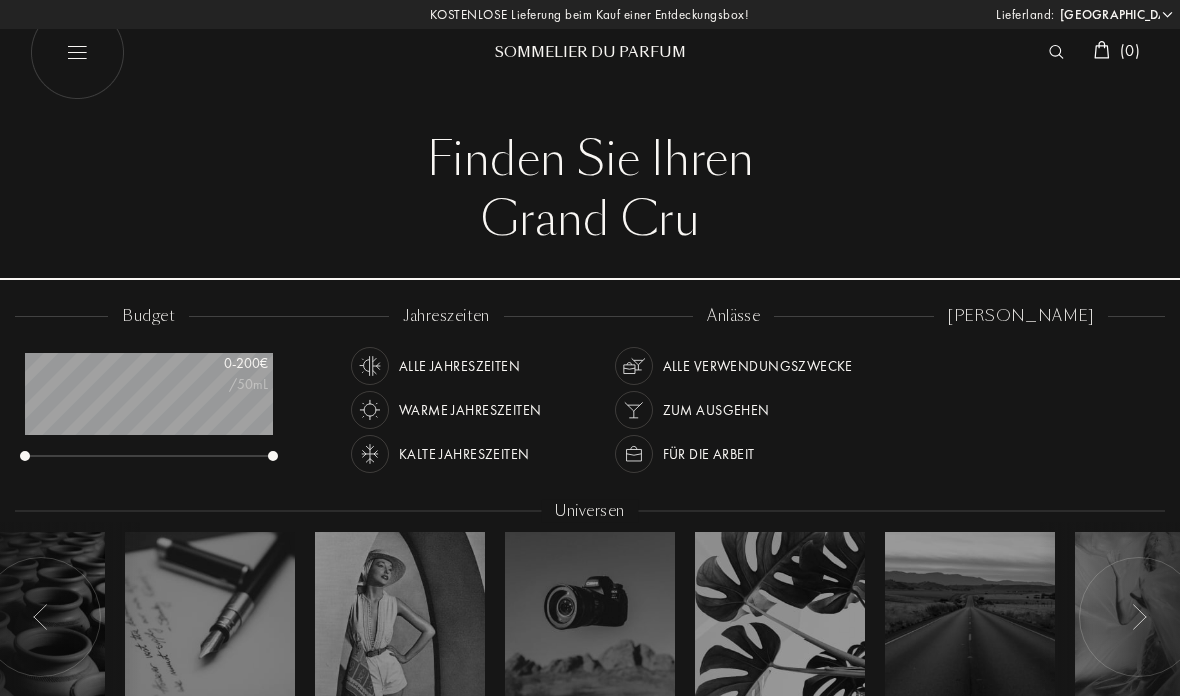 select on "DE" 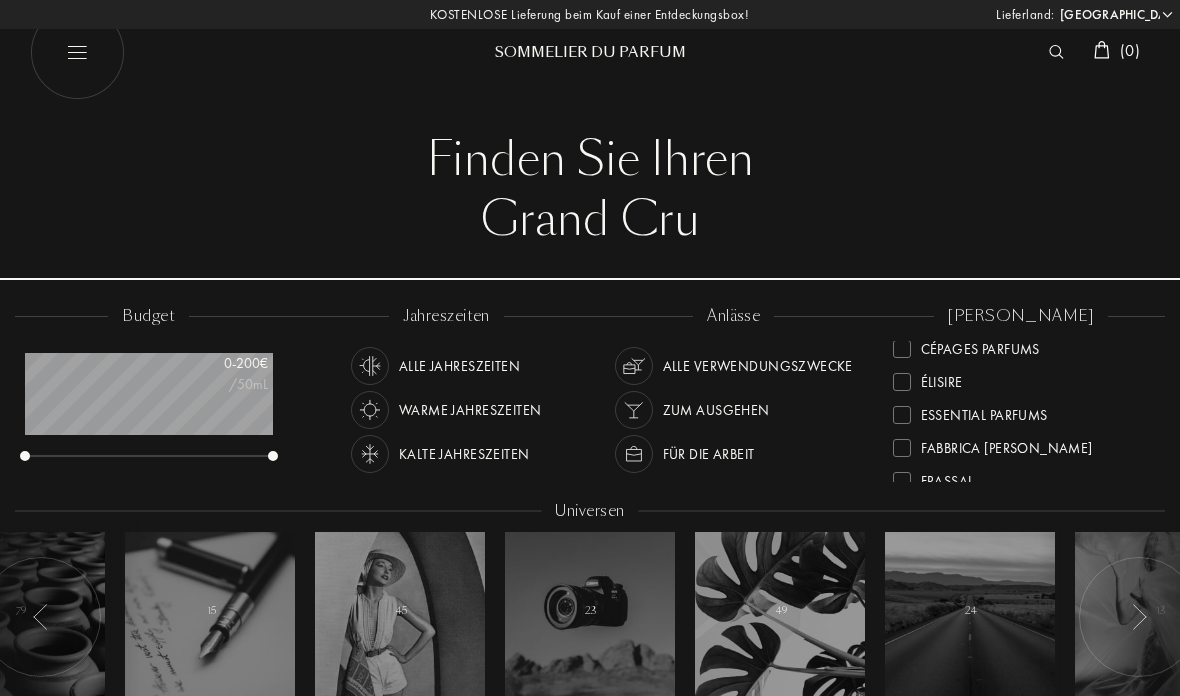 scroll, scrollTop: 198, scrollLeft: 0, axis: vertical 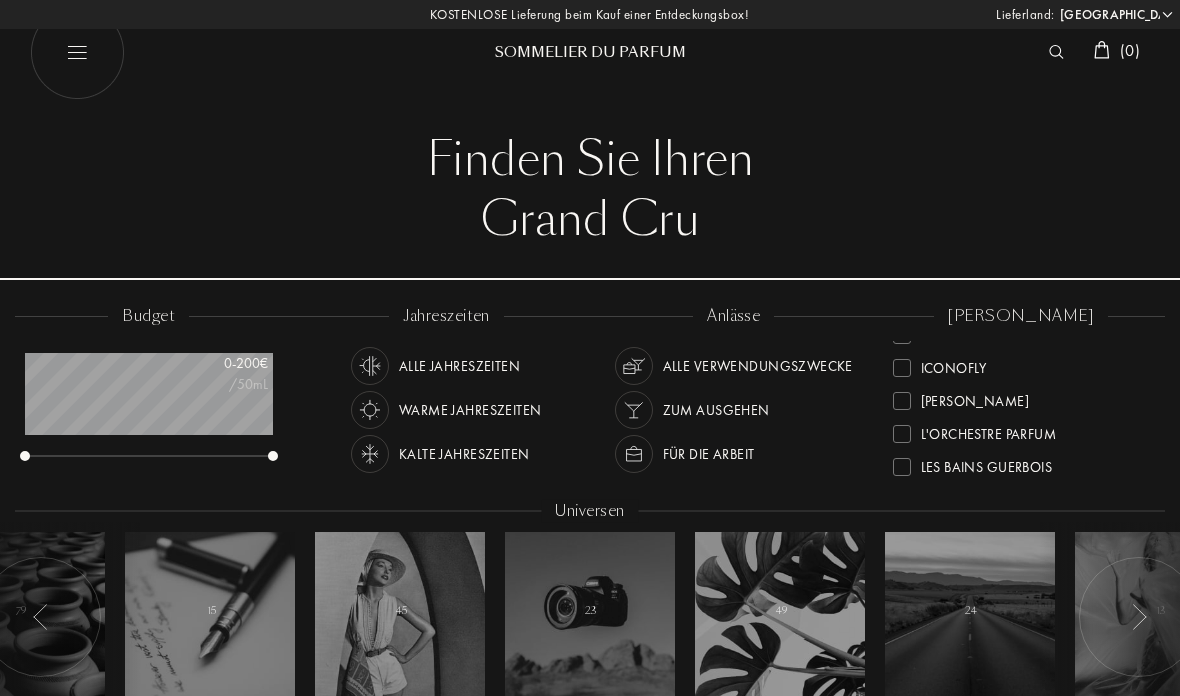 click on "L'Orchestre Parfum" at bounding box center [1022, 427] 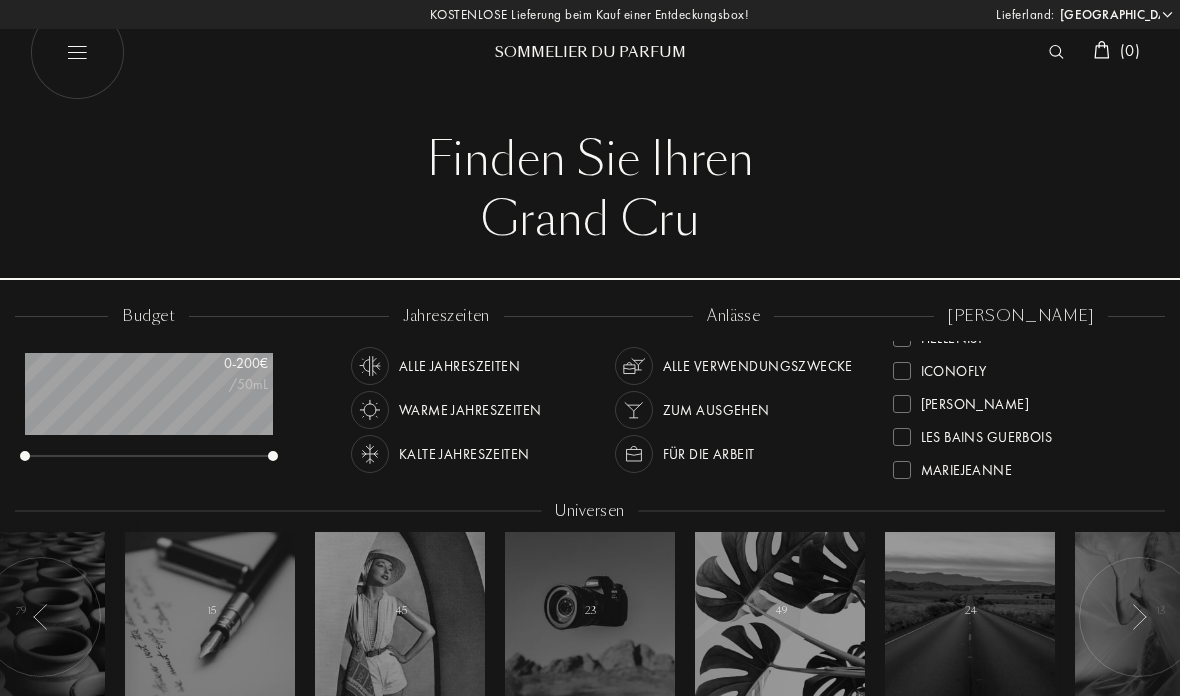 scroll, scrollTop: 0, scrollLeft: 0, axis: both 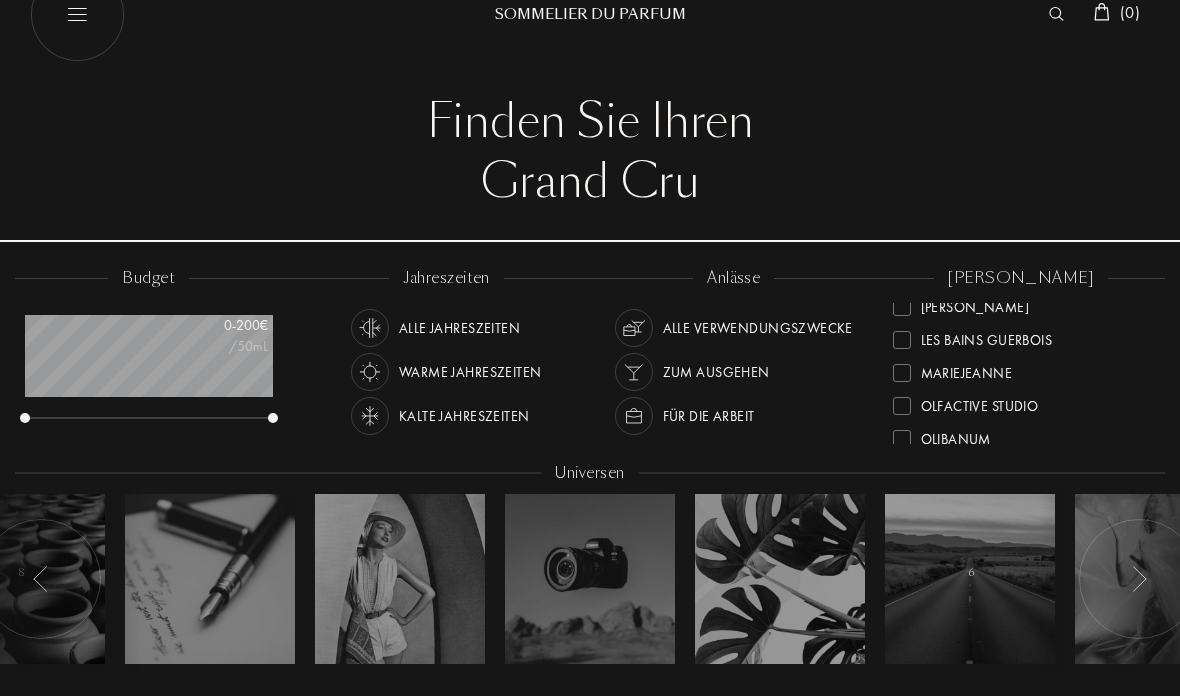 click on "Olfactive Studio" at bounding box center [1022, 399] 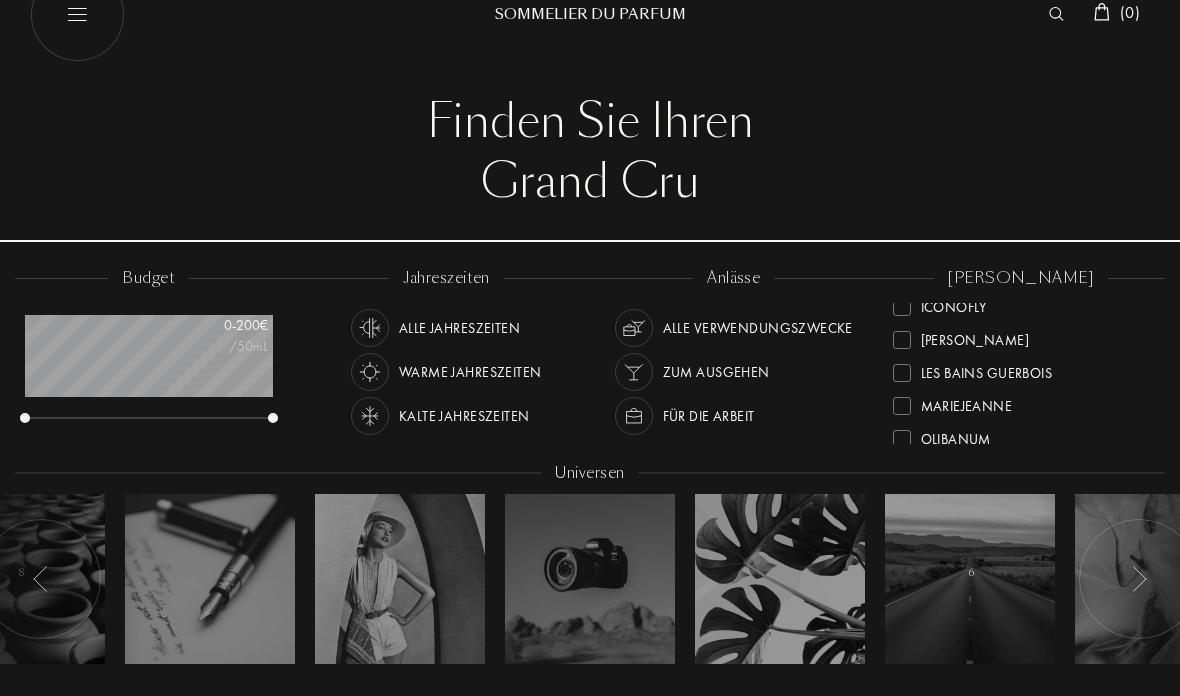 scroll, scrollTop: 476, scrollLeft: 0, axis: vertical 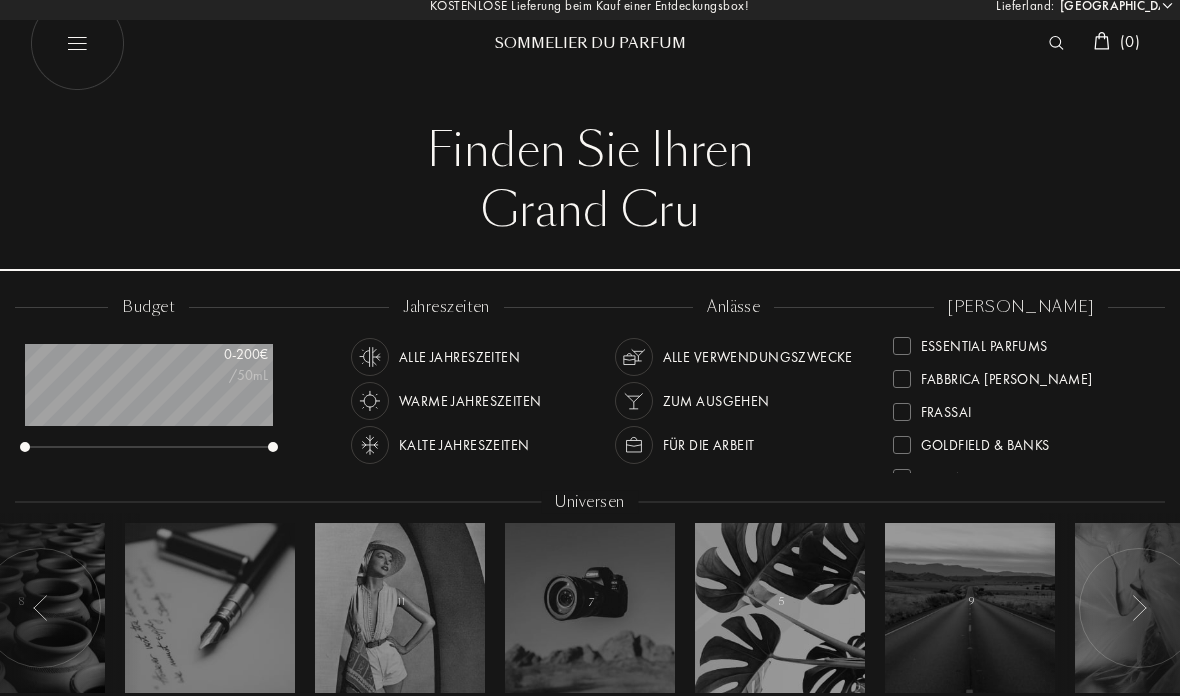 click at bounding box center [902, 445] 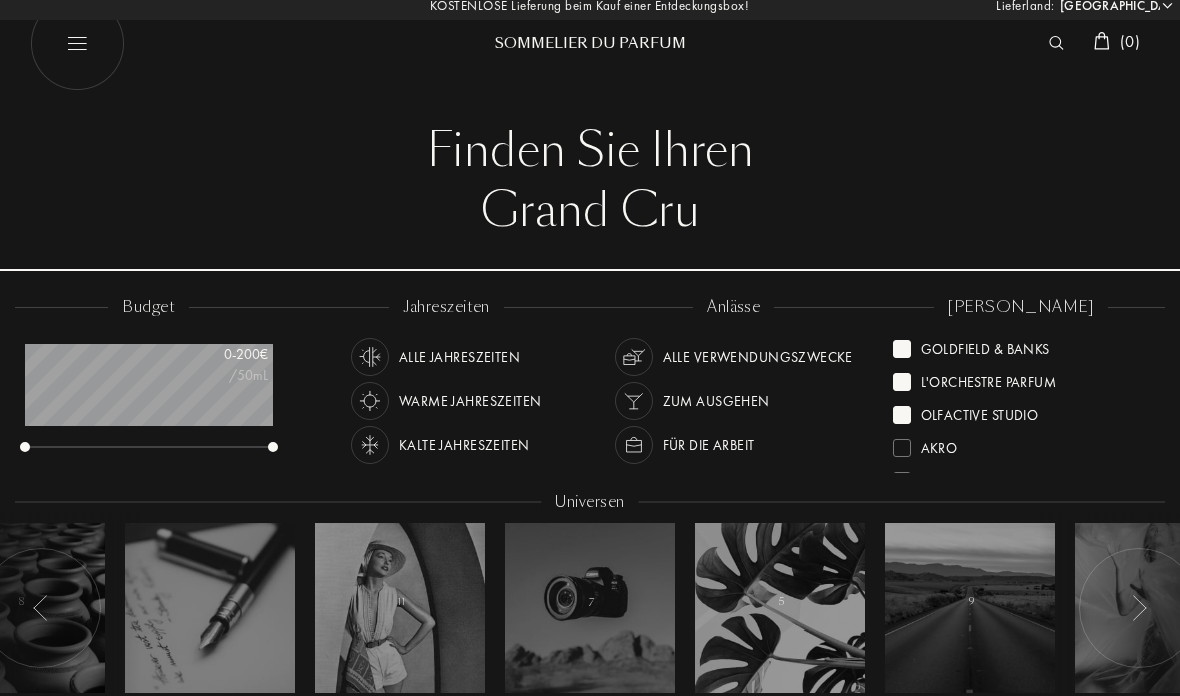 scroll, scrollTop: 0, scrollLeft: 0, axis: both 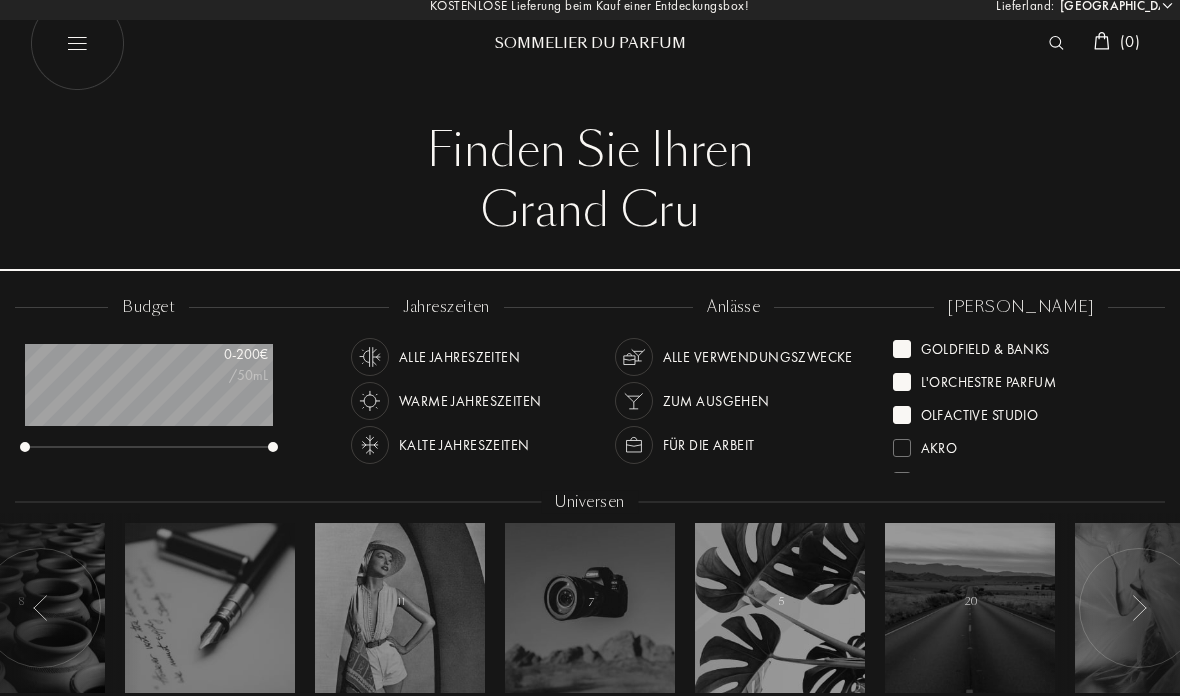 click at bounding box center (902, 415) 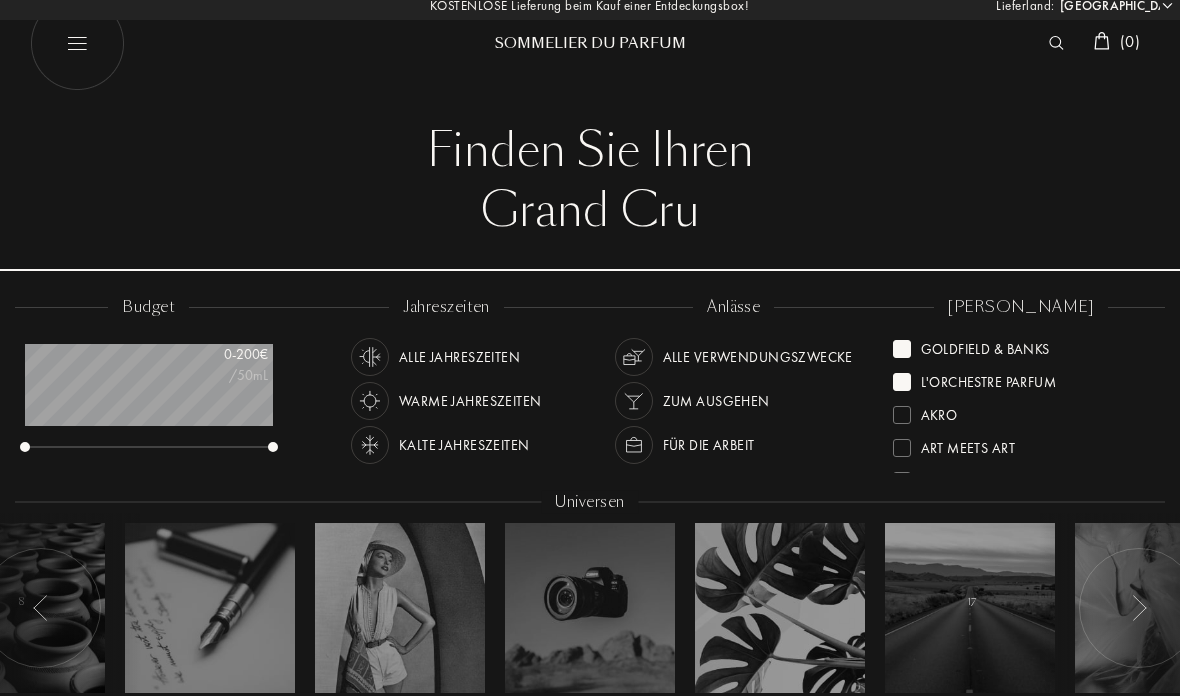 click at bounding box center (902, 382) 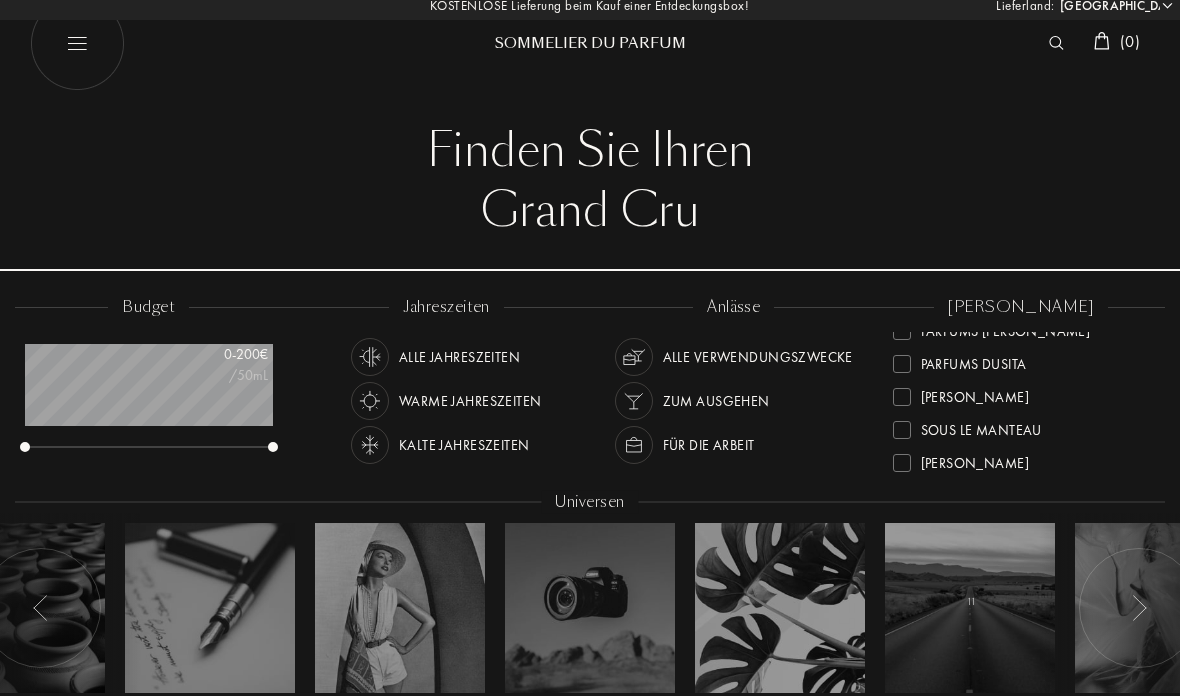scroll, scrollTop: 673, scrollLeft: 0, axis: vertical 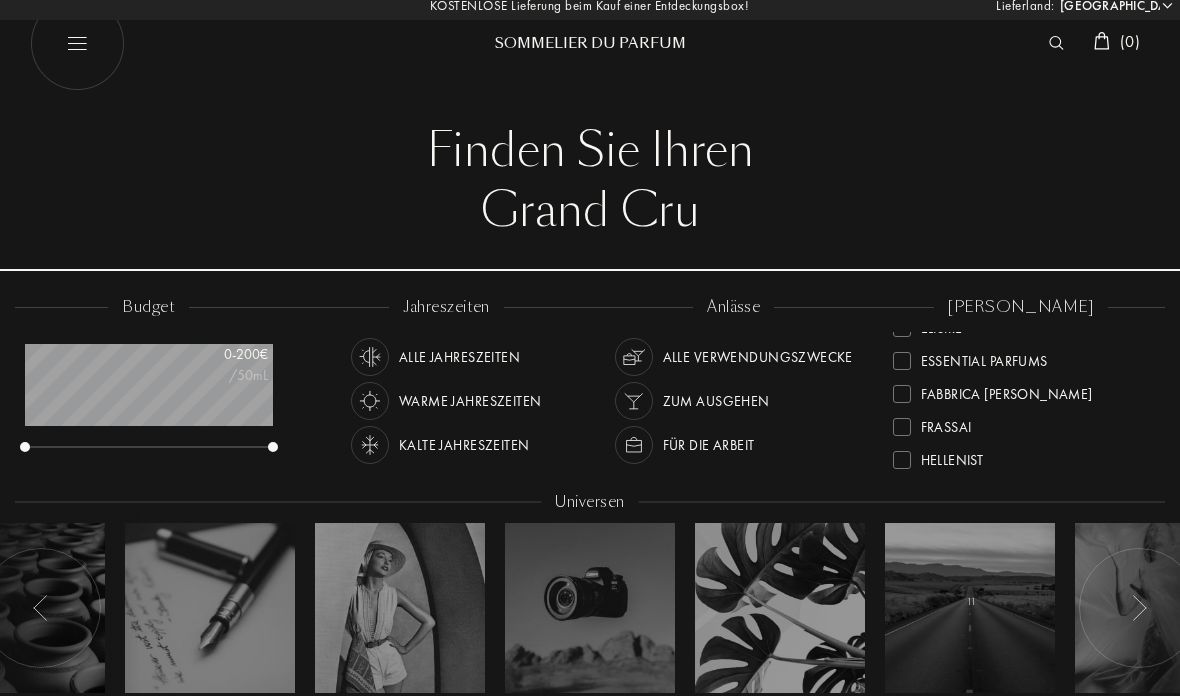 click on "Fabbrica Della Musa" at bounding box center (1022, 387) 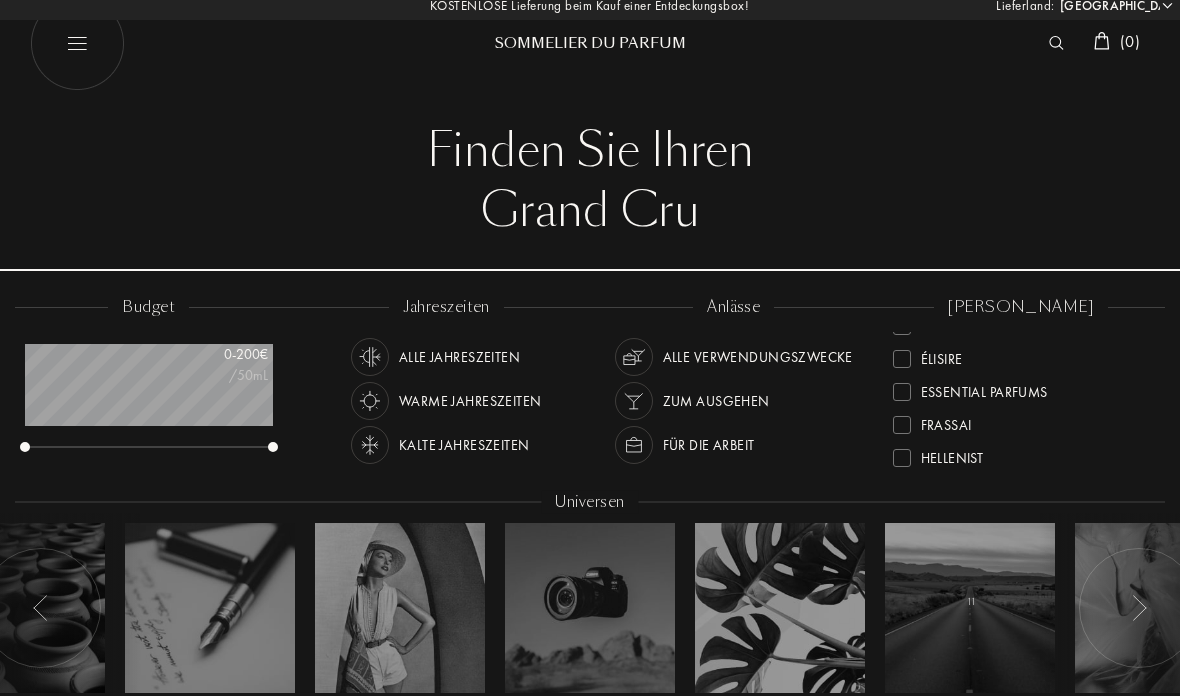 scroll, scrollTop: 0, scrollLeft: 0, axis: both 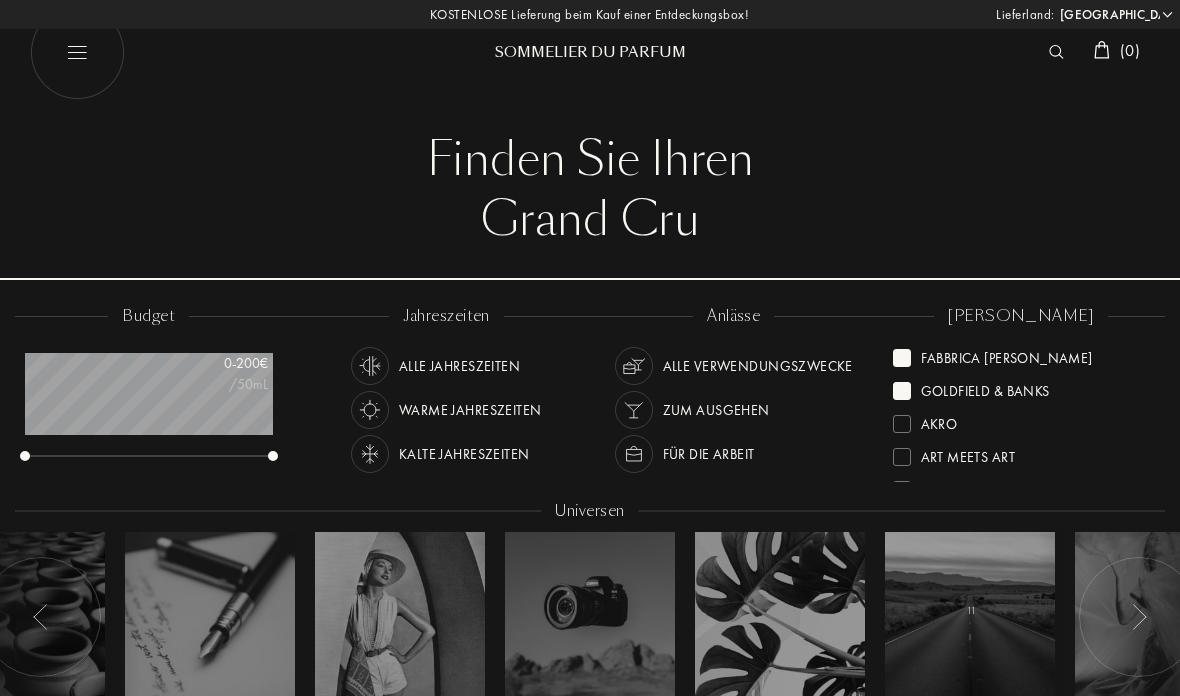 click at bounding box center [902, 358] 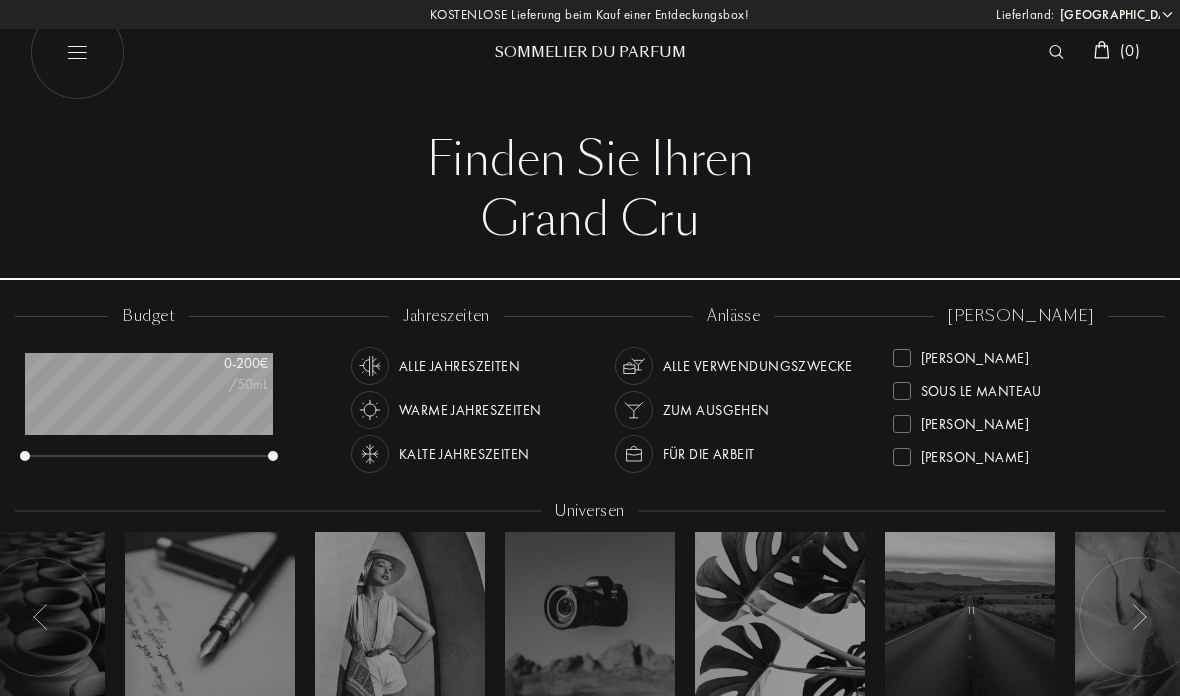 scroll, scrollTop: 726, scrollLeft: 0, axis: vertical 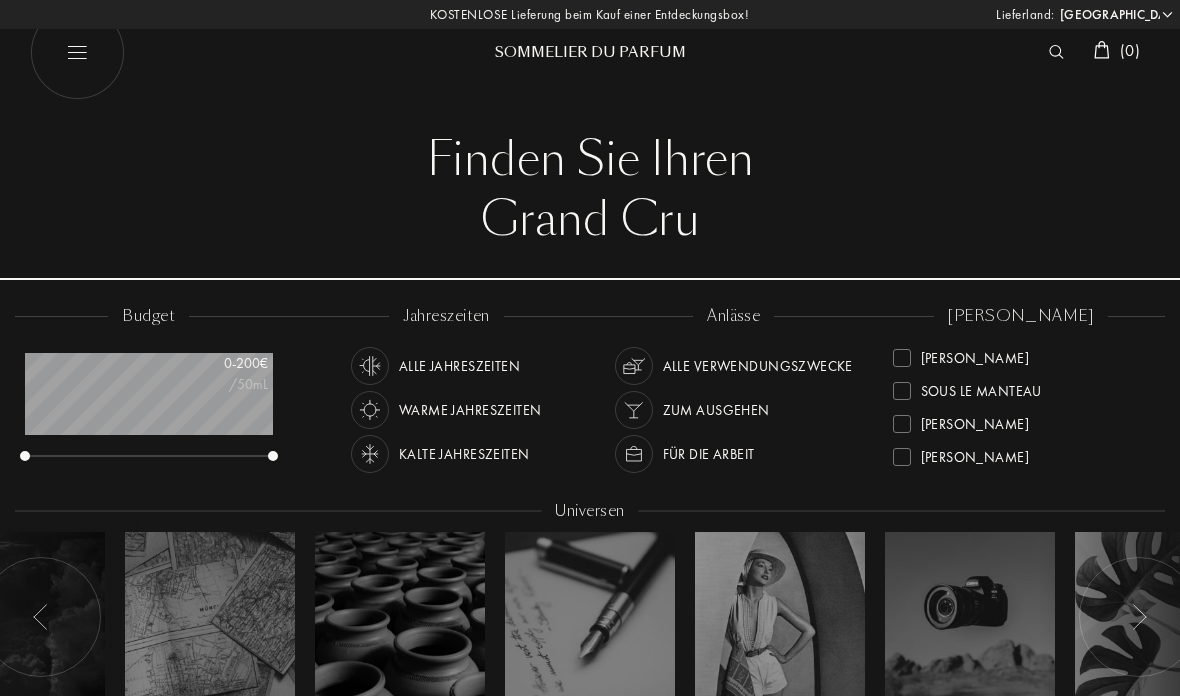 click at bounding box center (1139, 617) 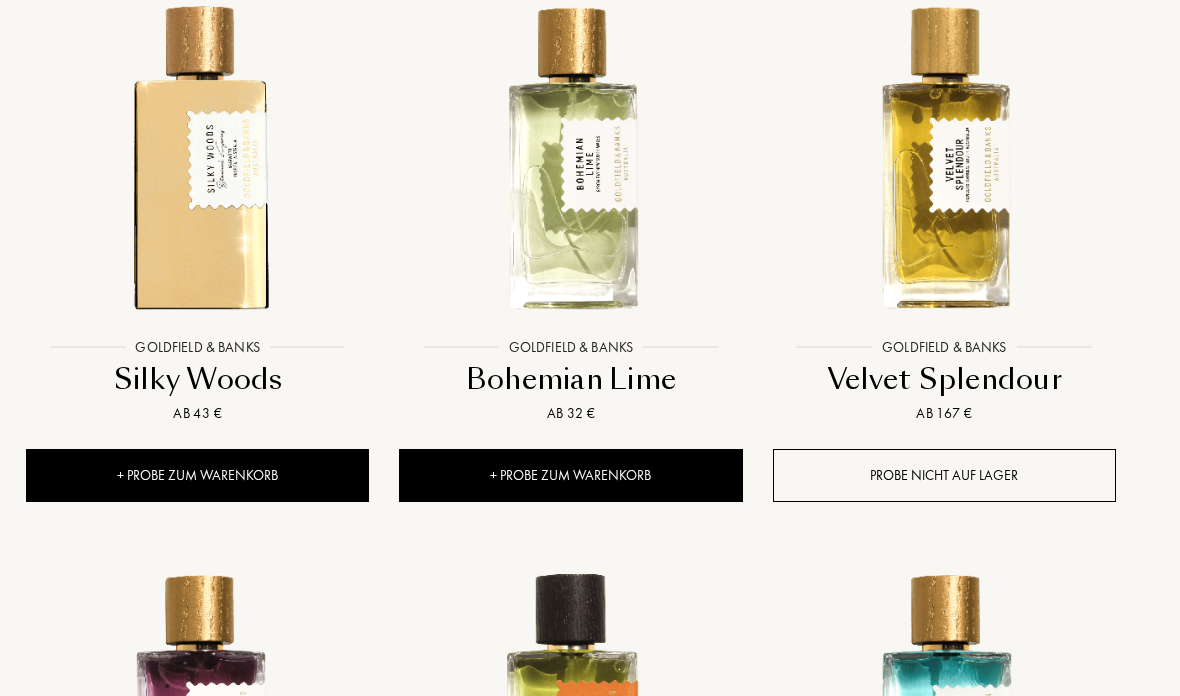 scroll, scrollTop: 2011, scrollLeft: 20, axis: both 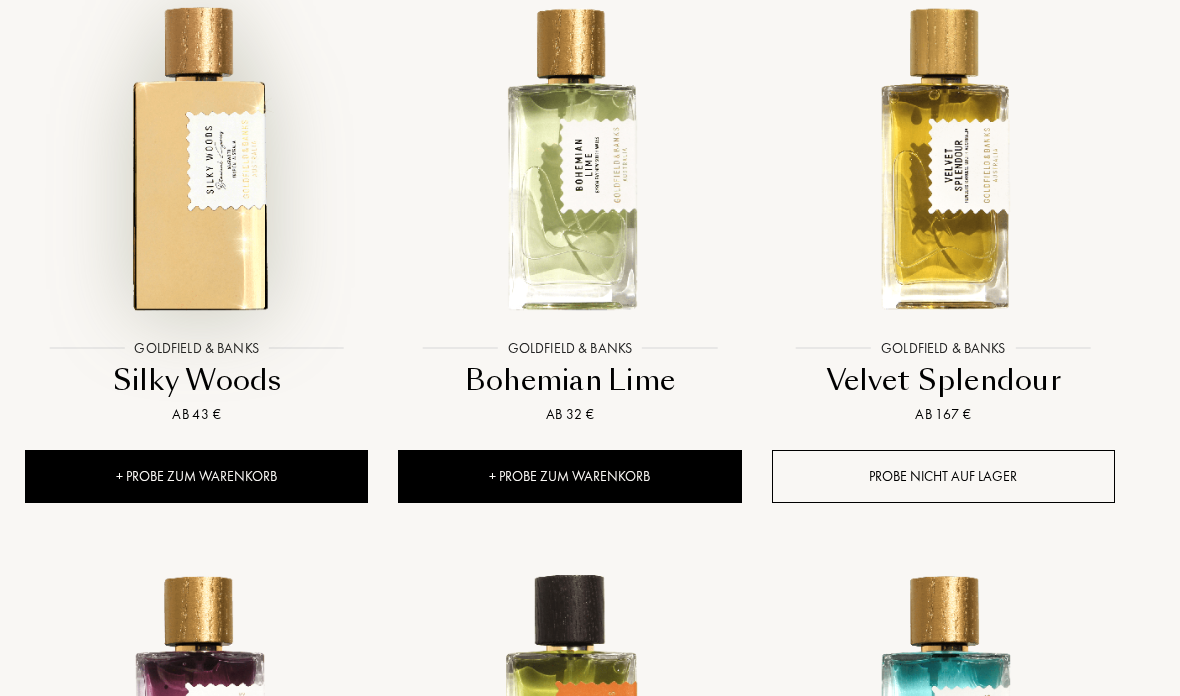 click at bounding box center [196, 177] 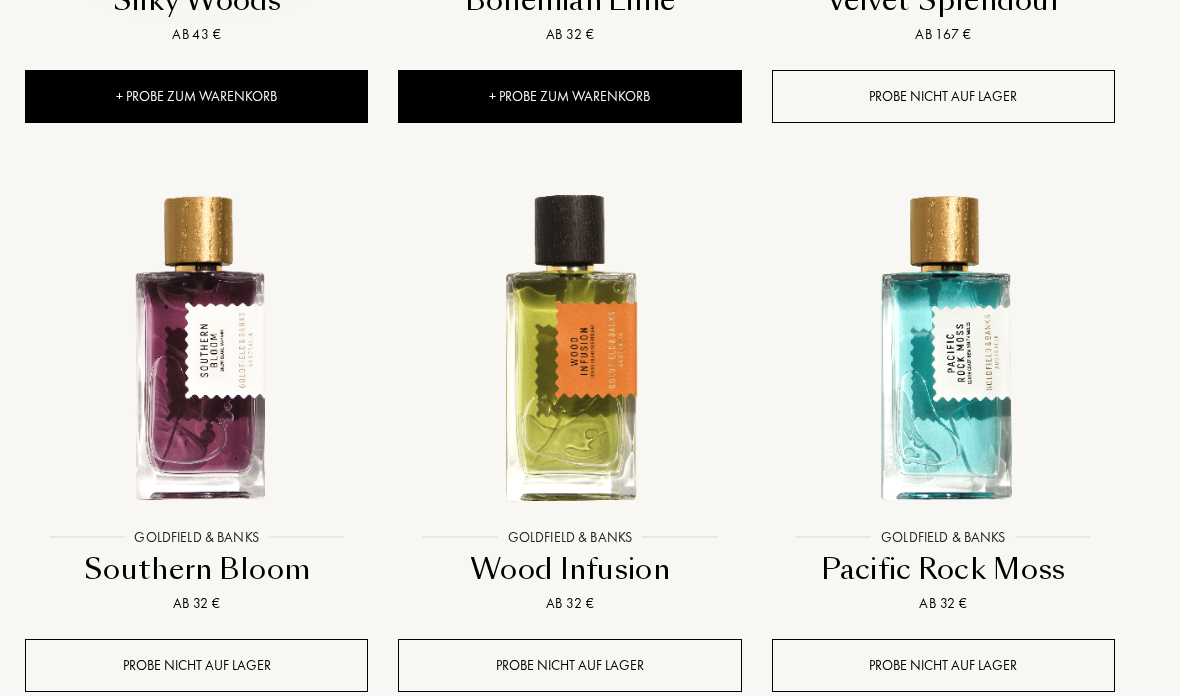 scroll, scrollTop: 2391, scrollLeft: 20, axis: both 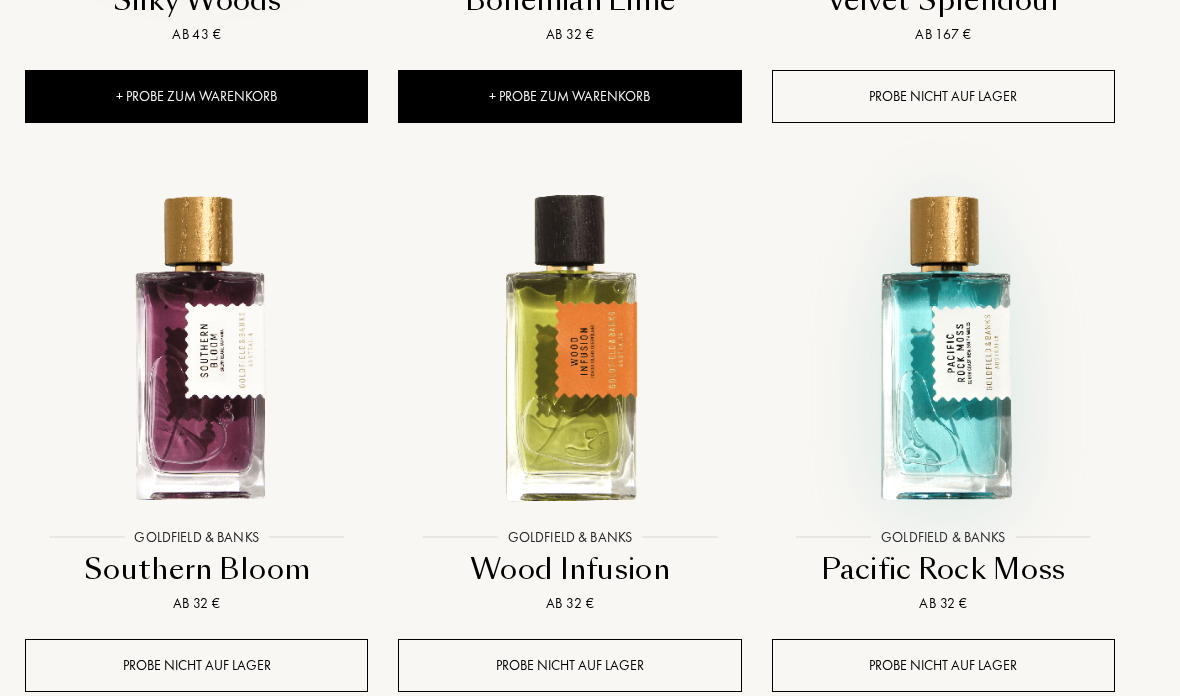 click at bounding box center [943, 348] 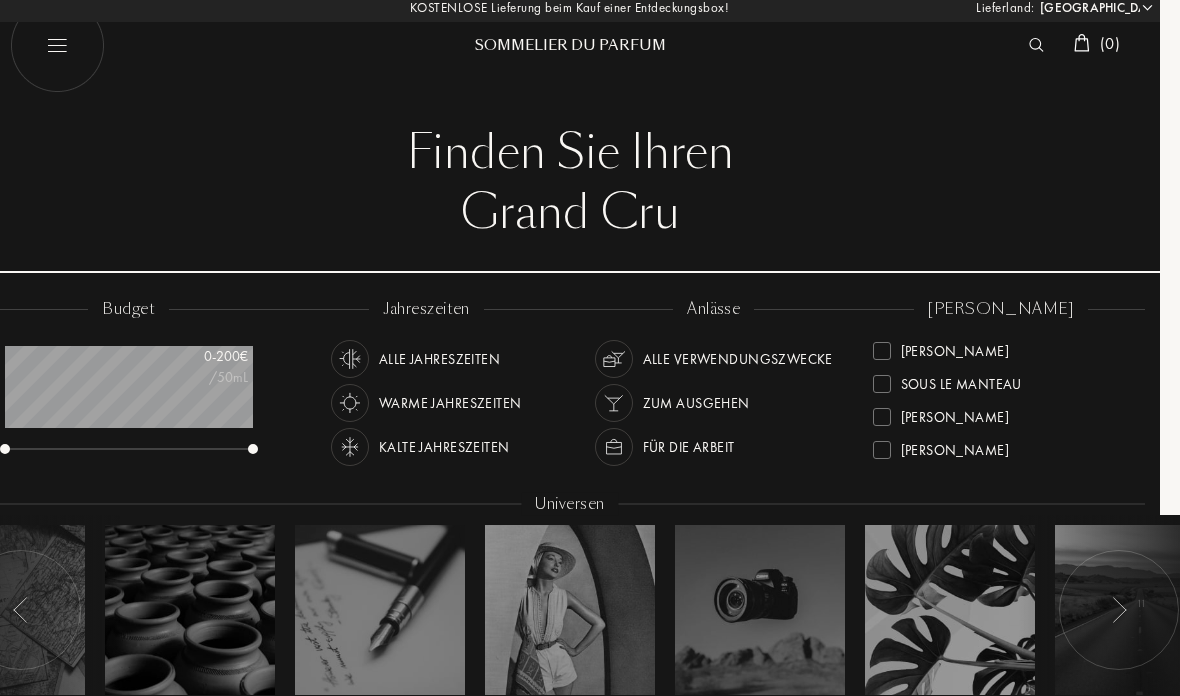 scroll, scrollTop: 0, scrollLeft: 20, axis: horizontal 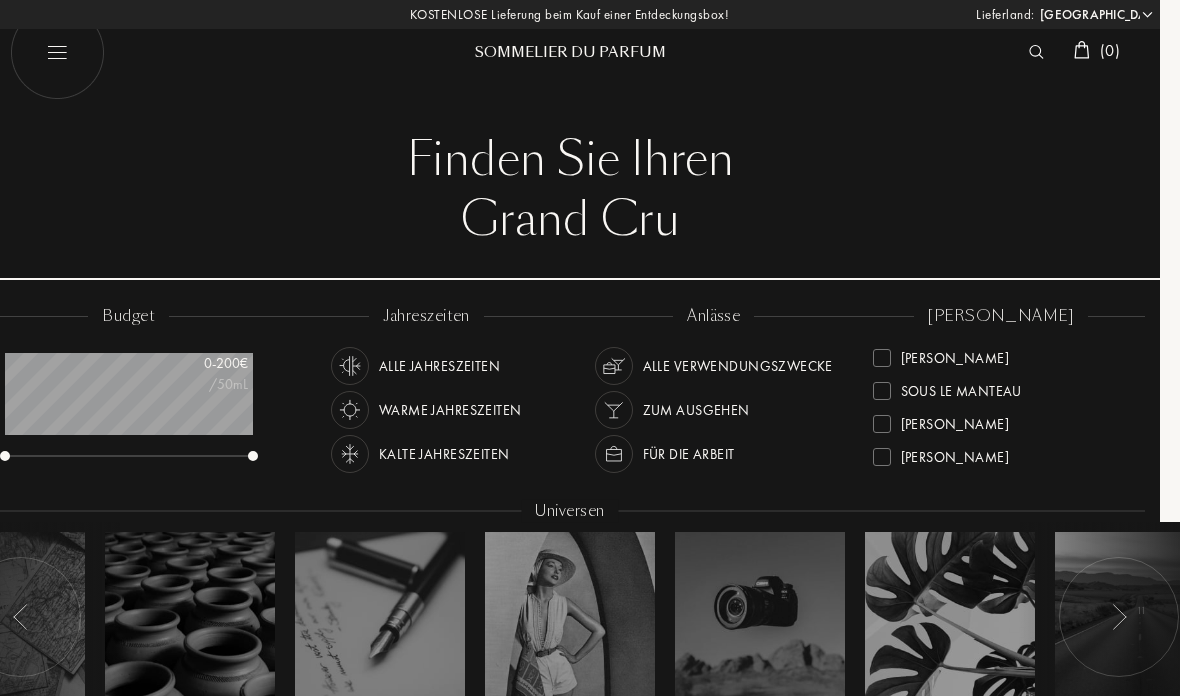 click at bounding box center (882, 358) 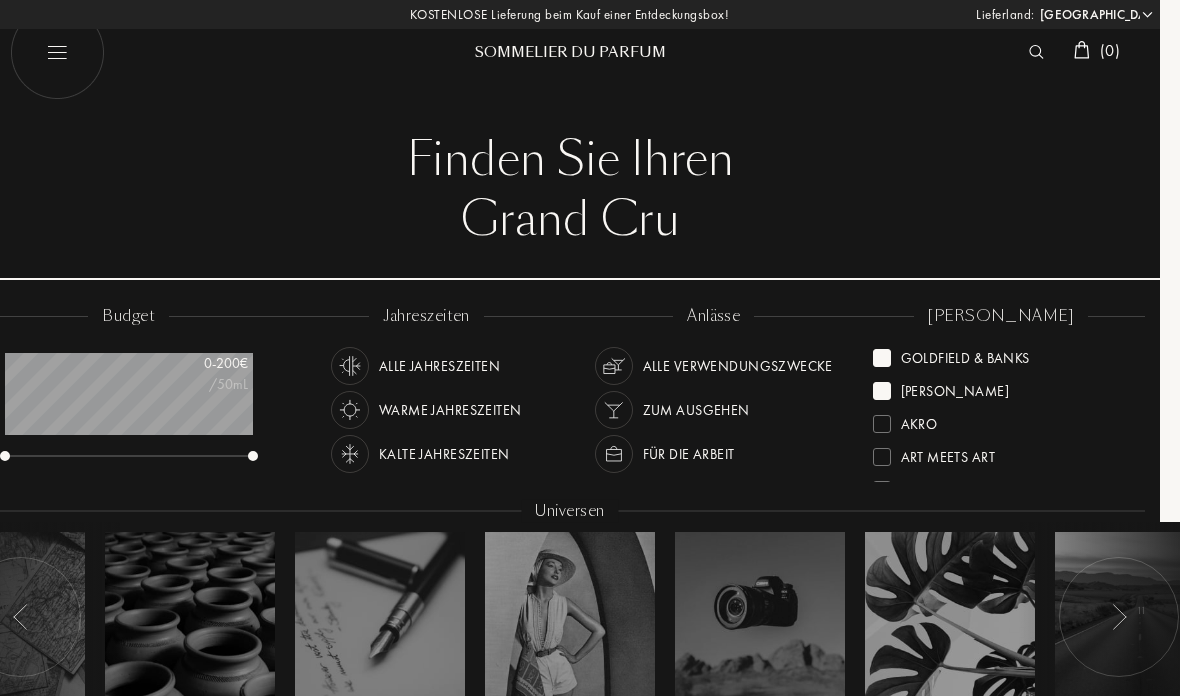 scroll, scrollTop: 0, scrollLeft: 0, axis: both 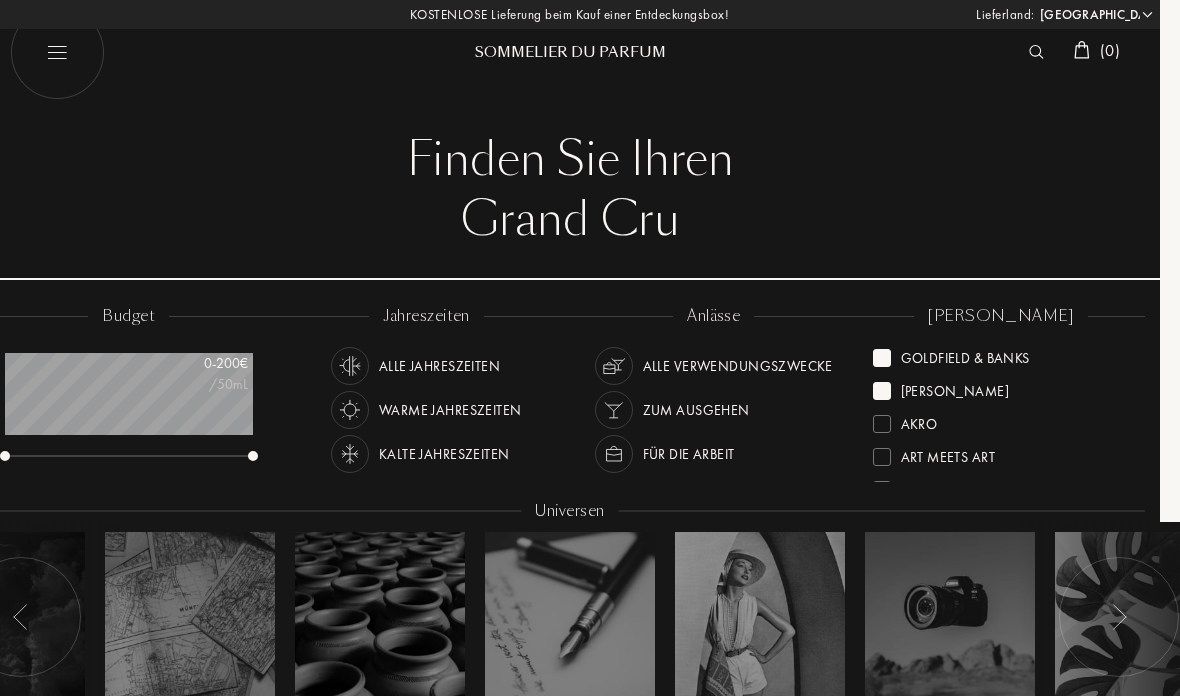 click at bounding box center (1119, 617) 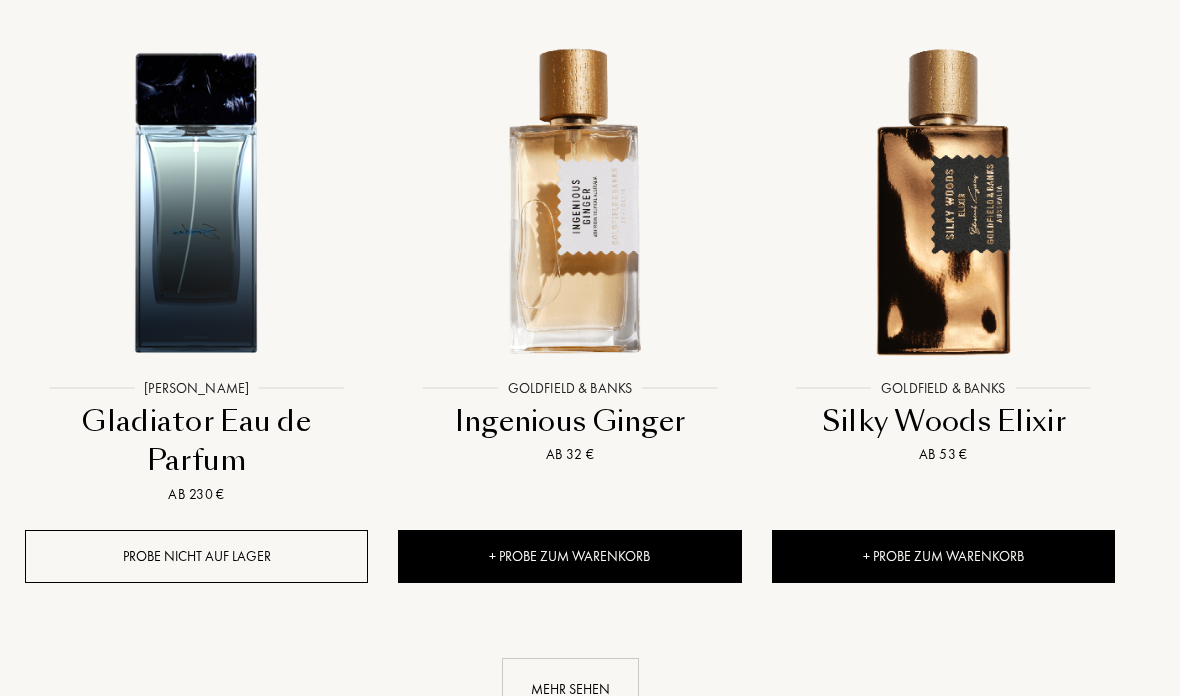 scroll, scrollTop: 2658, scrollLeft: 20, axis: both 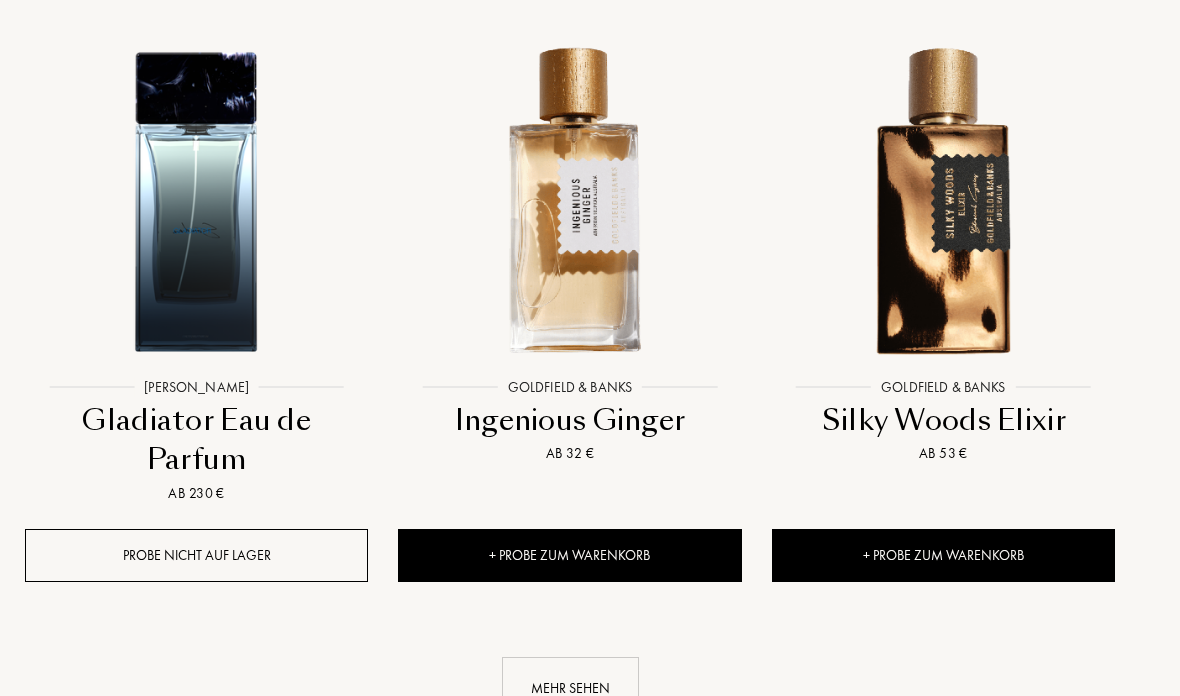 click on "Mehr sehen" at bounding box center (570, 689) 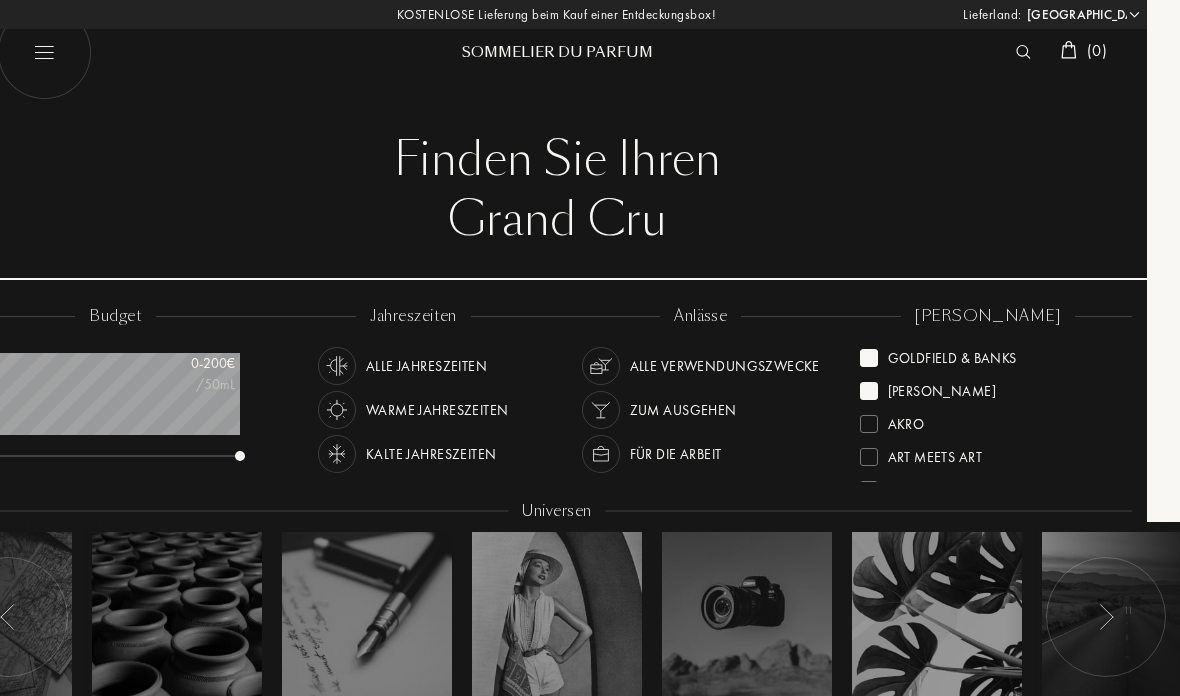 scroll, scrollTop: 0, scrollLeft: 0, axis: both 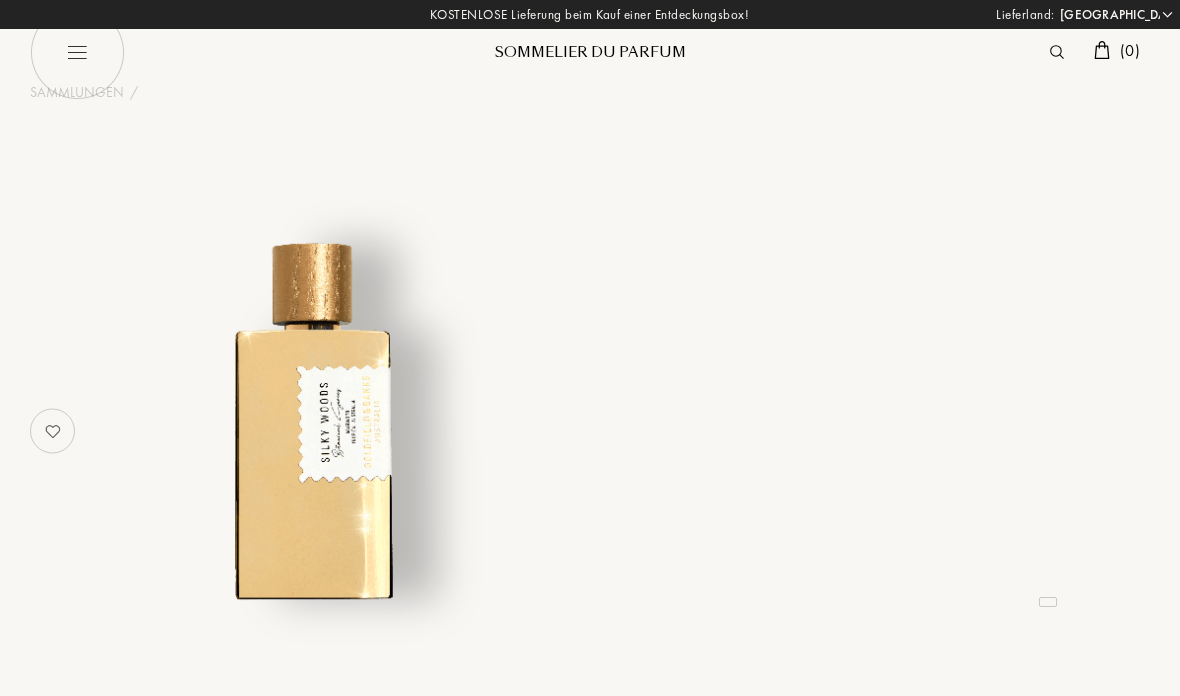 select on "DE" 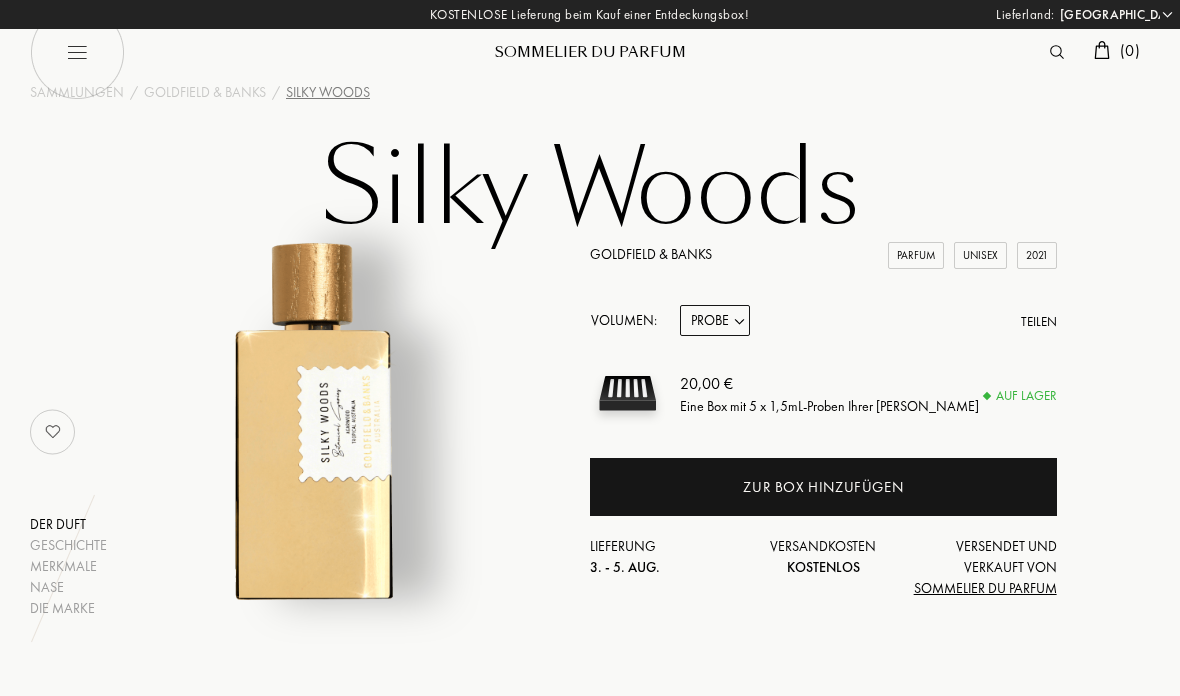 click on "Probe 10mL 50mL 100mL" at bounding box center (715, 320) 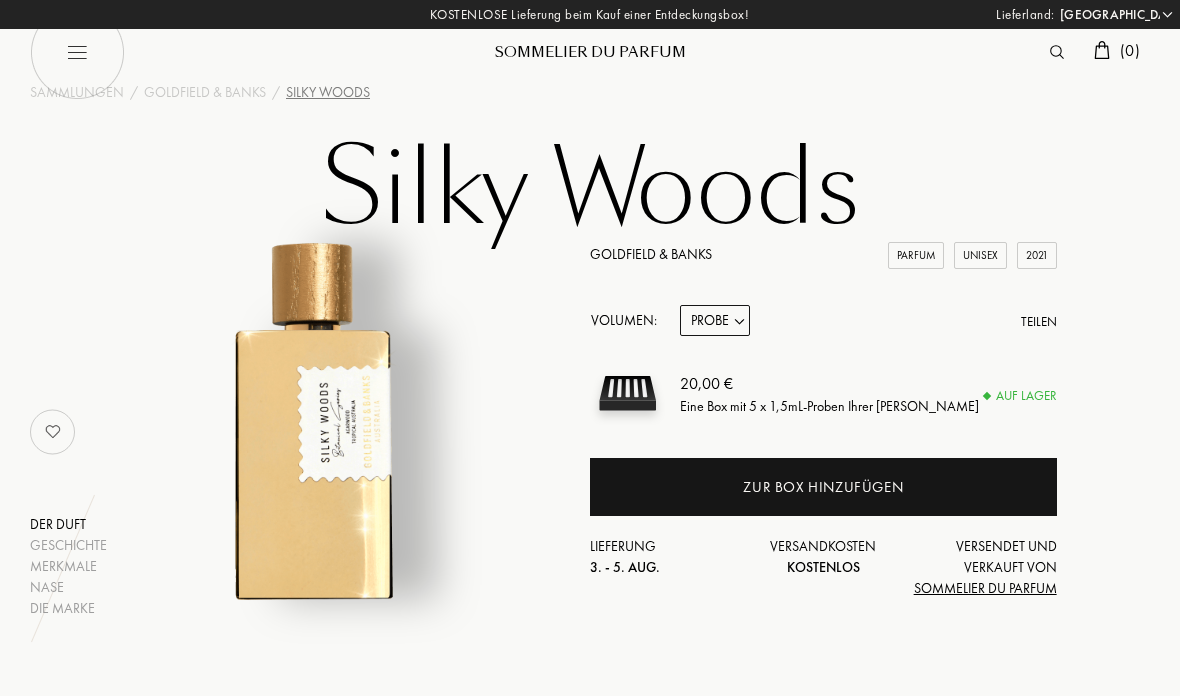select on "2" 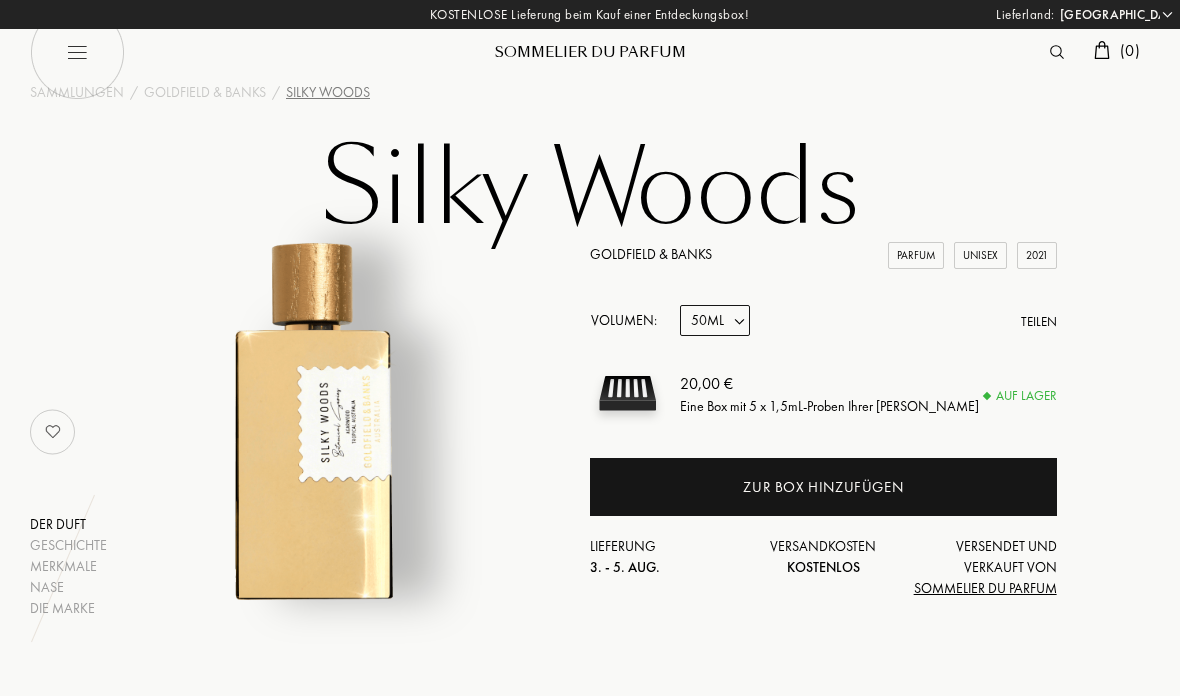 select on "2" 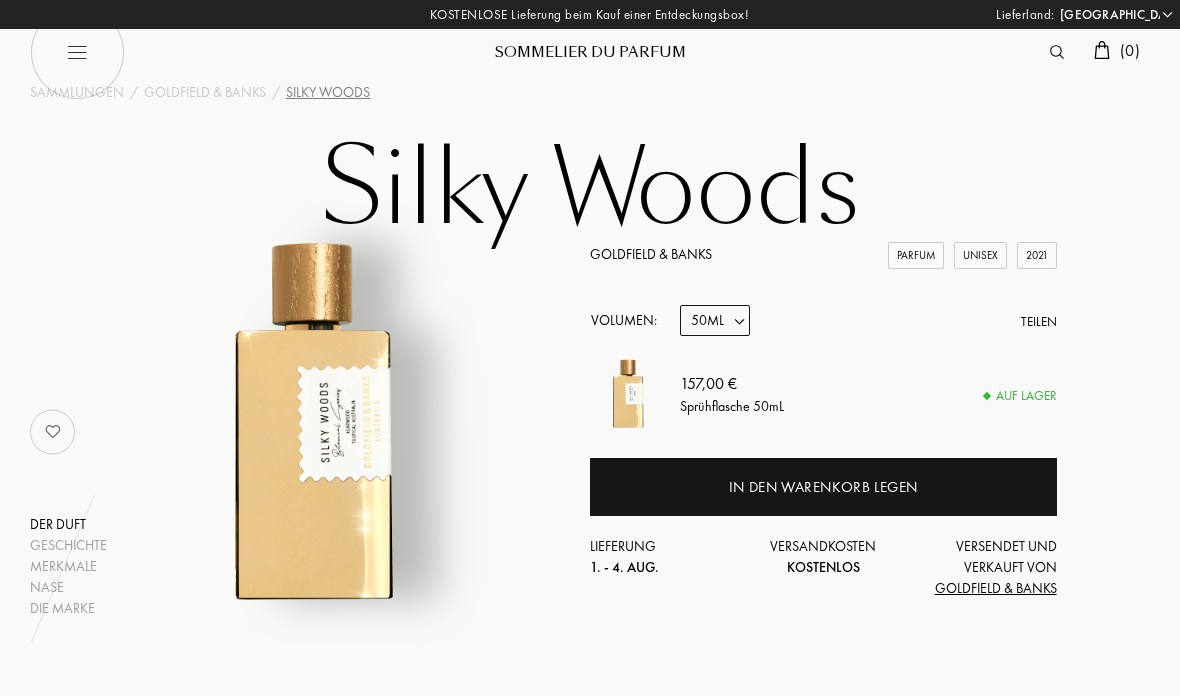 click on "Probe 10mL 50mL 100mL" at bounding box center (715, 320) 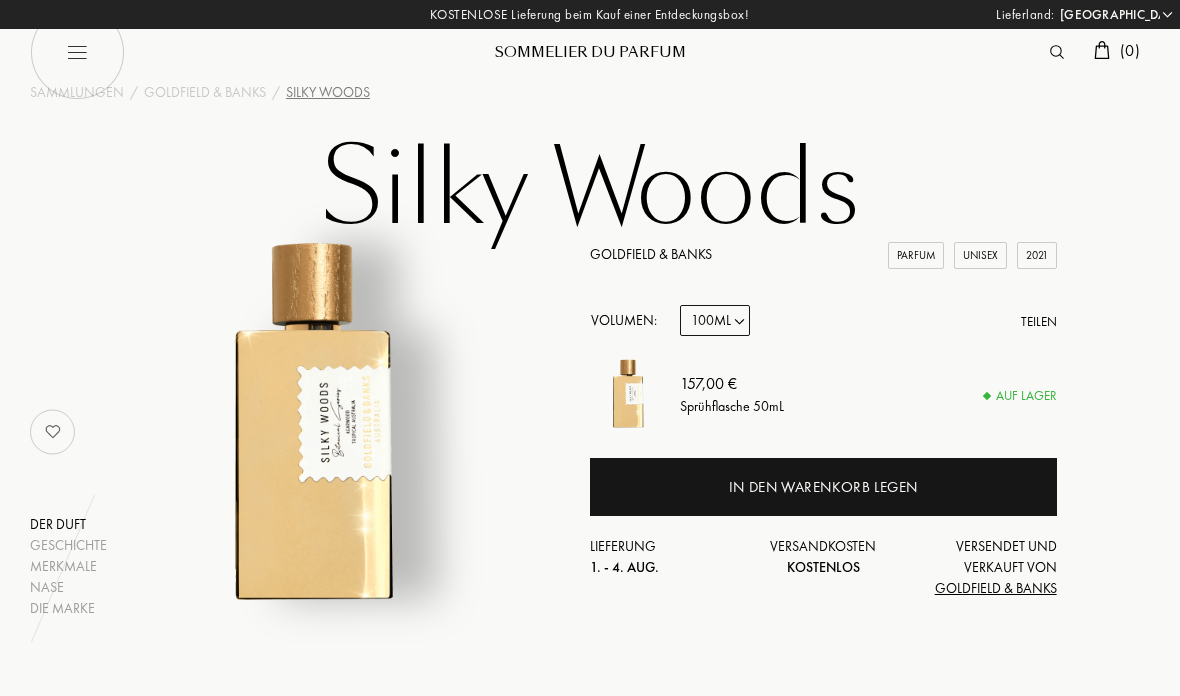 select on "3" 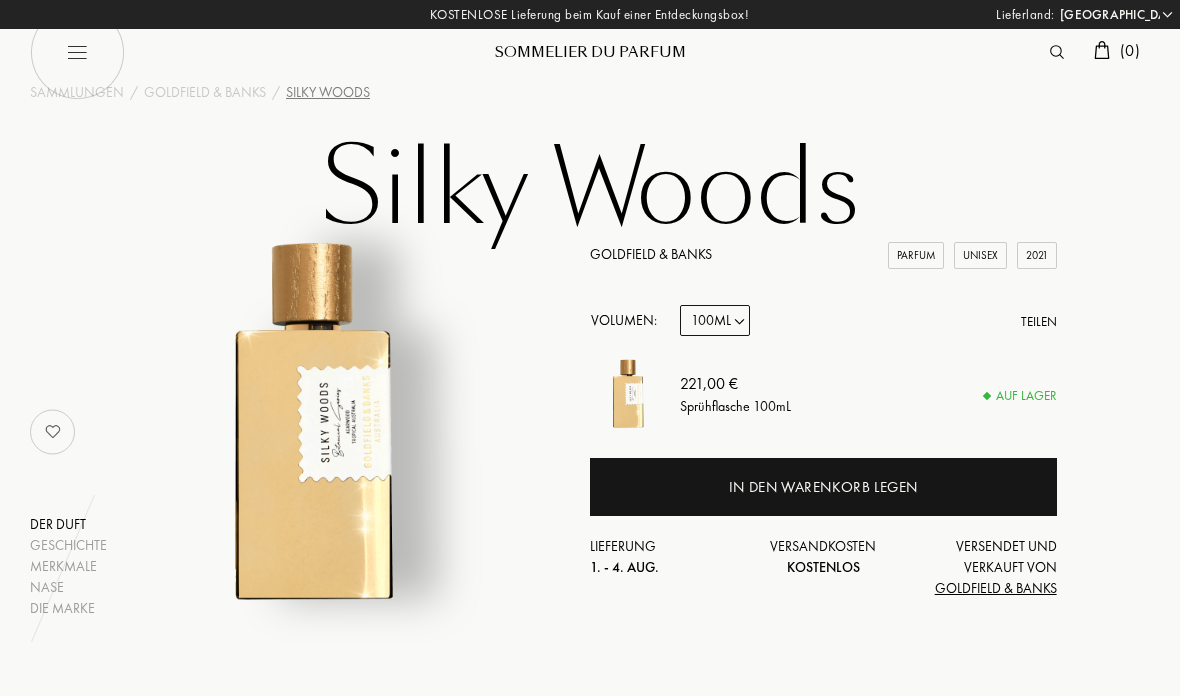 click on "Probe 10mL 50mL 100mL" at bounding box center [715, 320] 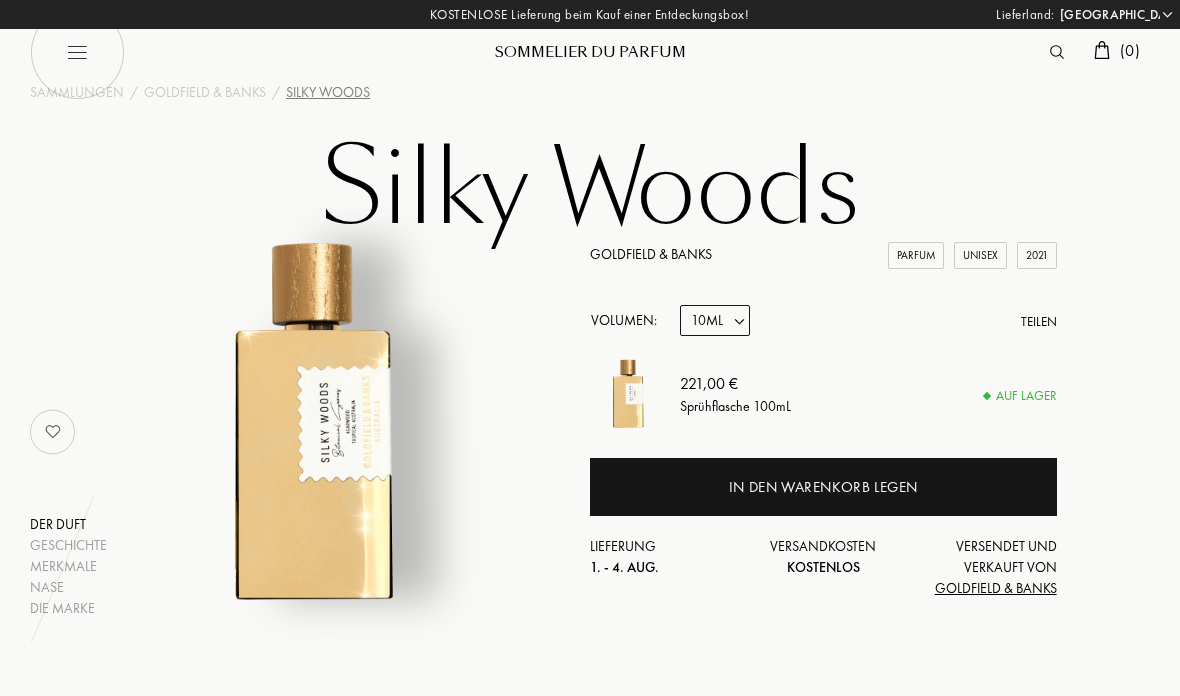 select on "1" 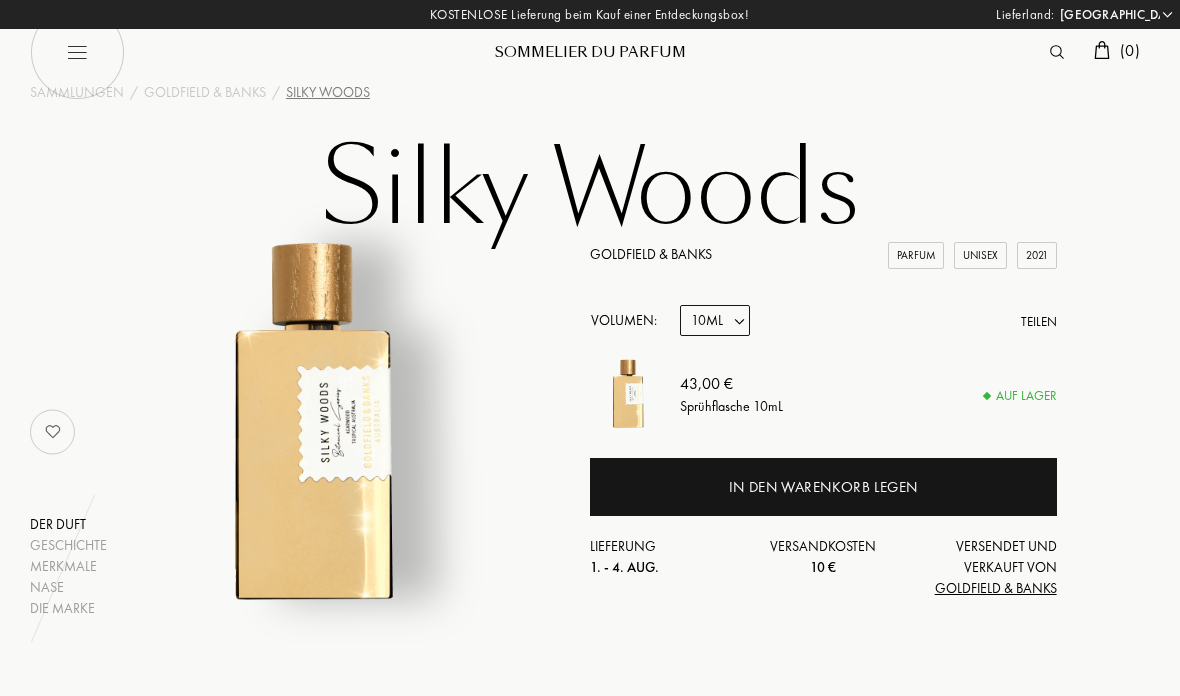 click on "Probe 10mL 50mL 100mL" at bounding box center (715, 320) 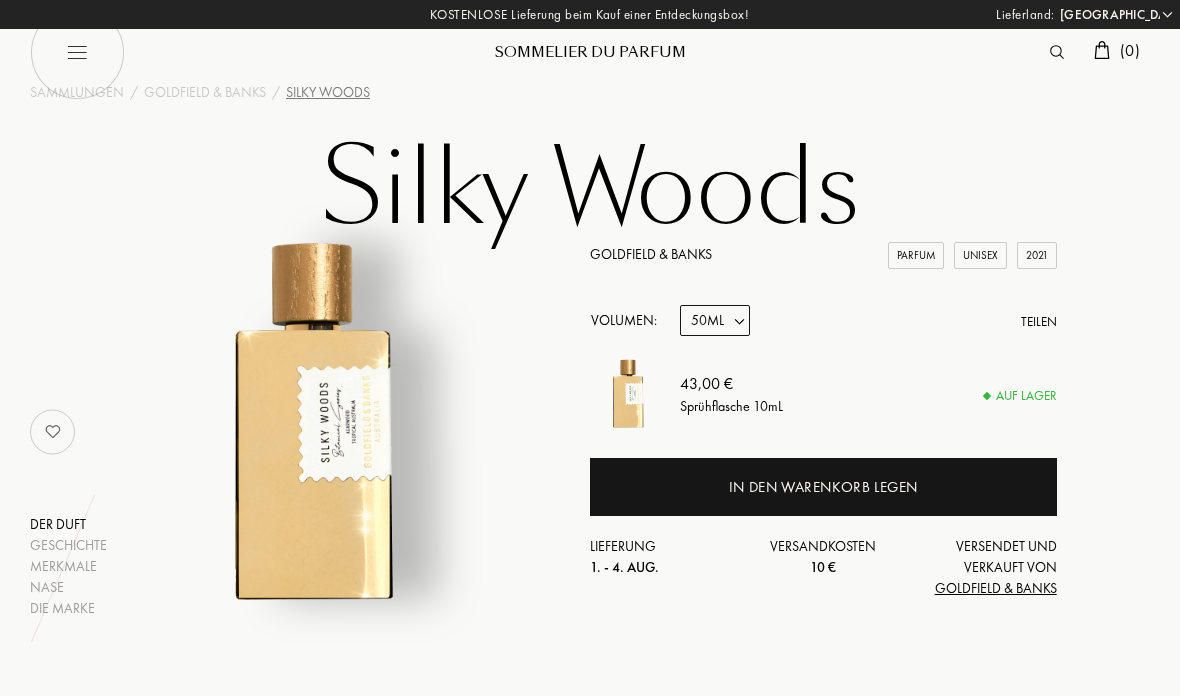 select on "2" 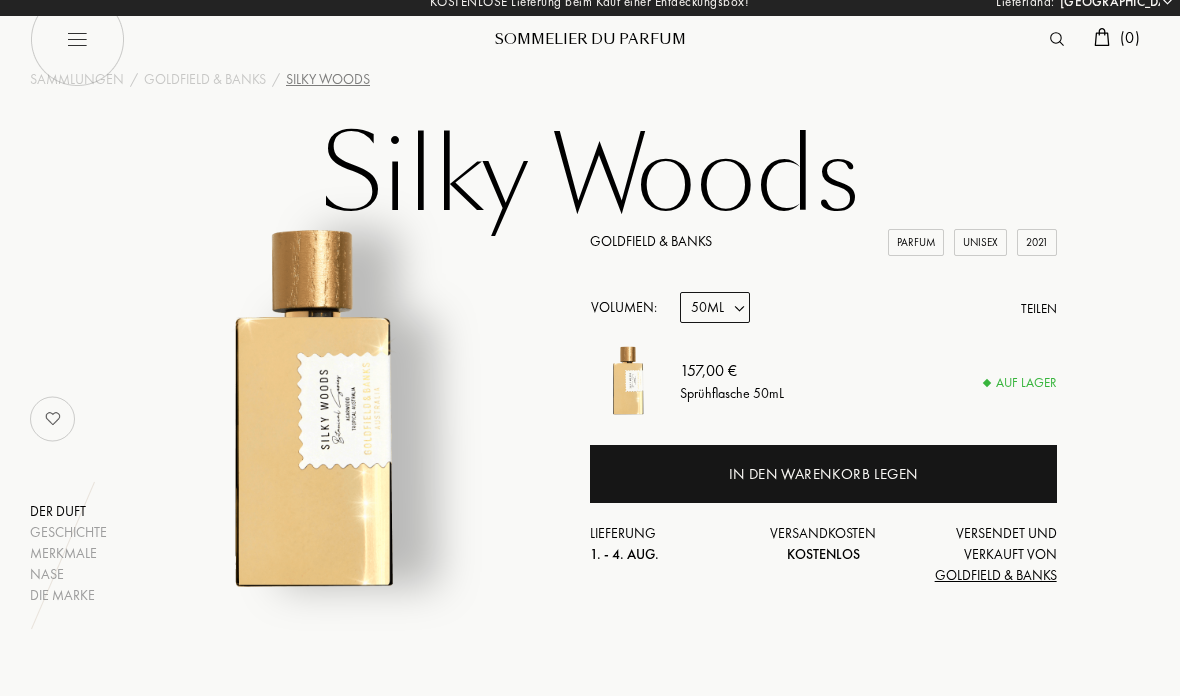 scroll, scrollTop: 0, scrollLeft: 0, axis: both 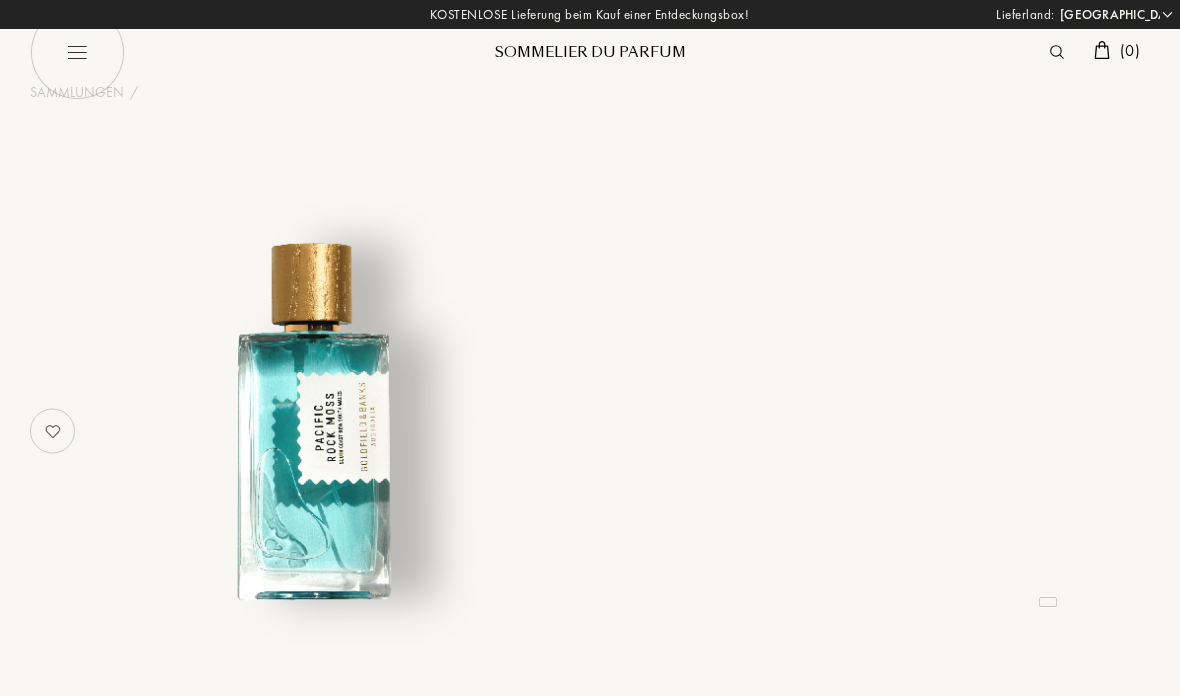 select on "DE" 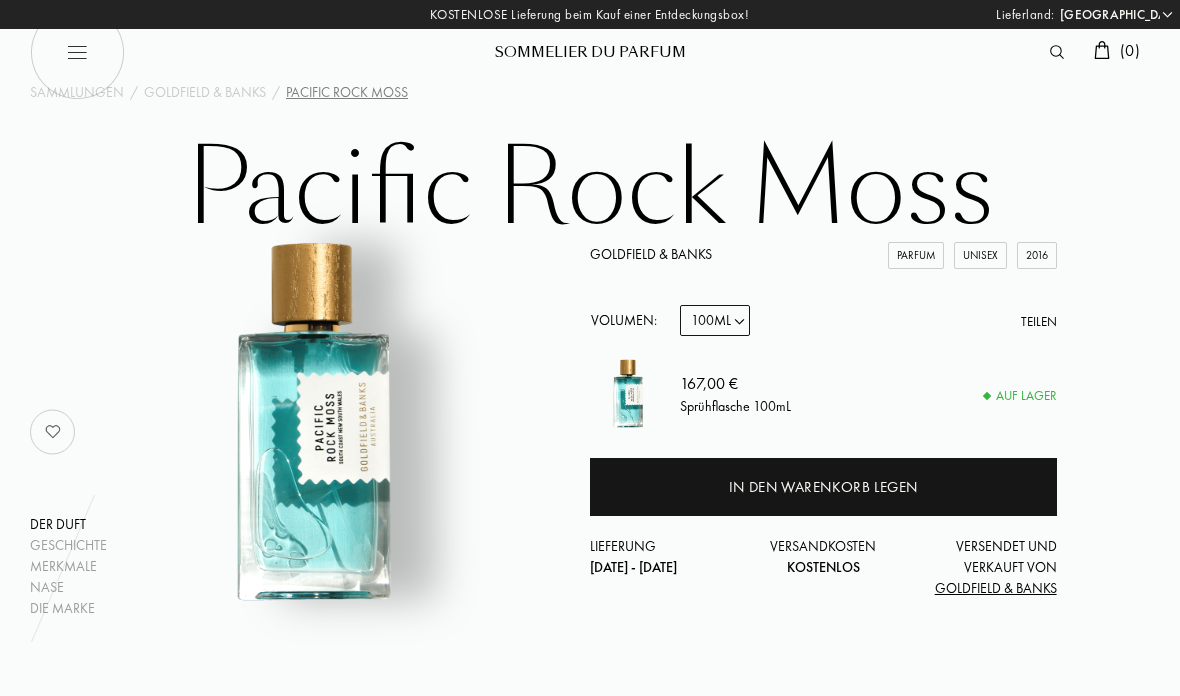 scroll, scrollTop: 33, scrollLeft: 0, axis: vertical 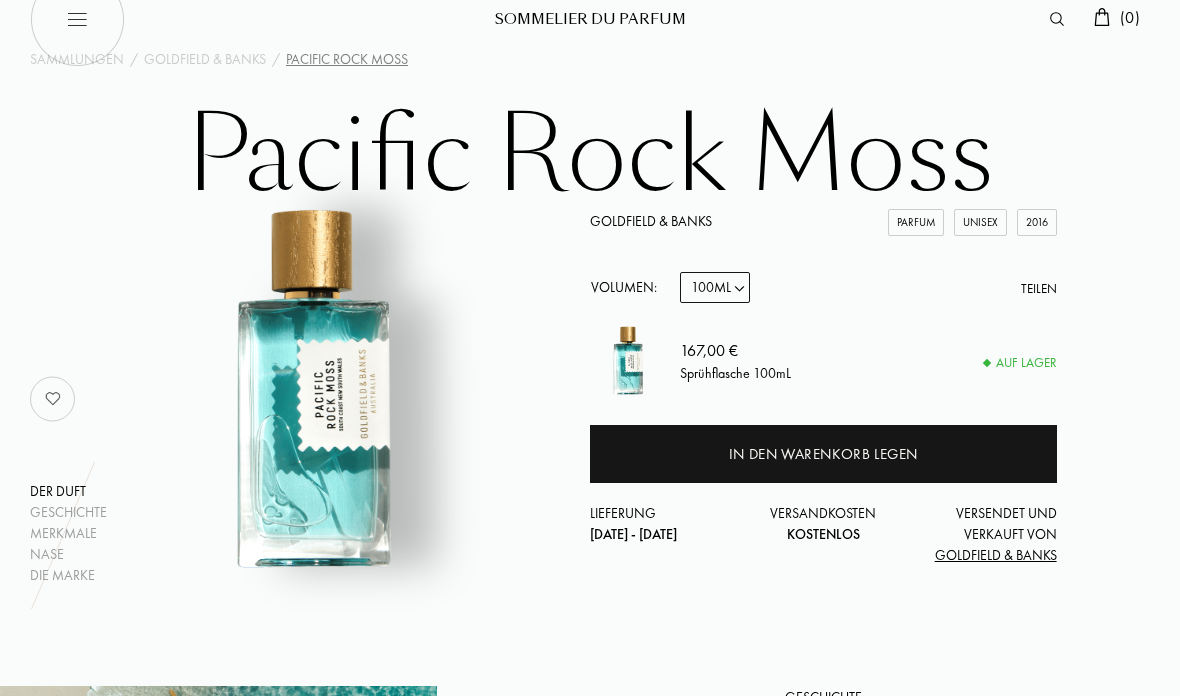 click on "Probe 10mL 50mL 100mL" at bounding box center [715, 287] 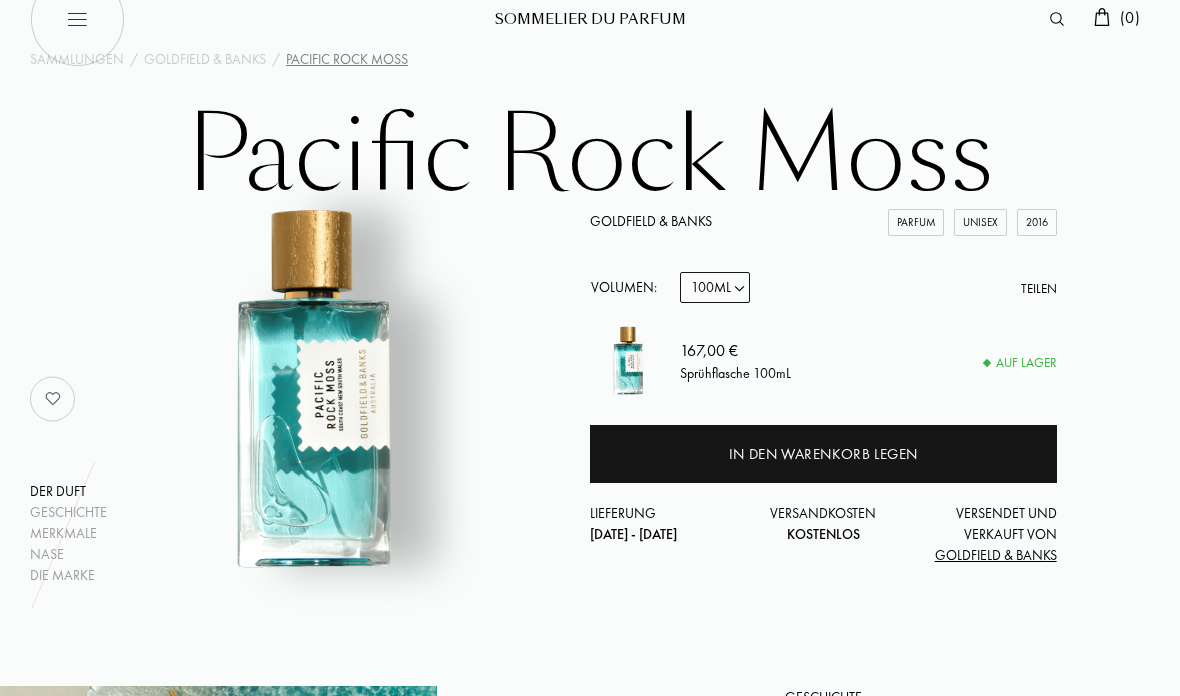 select on "2" 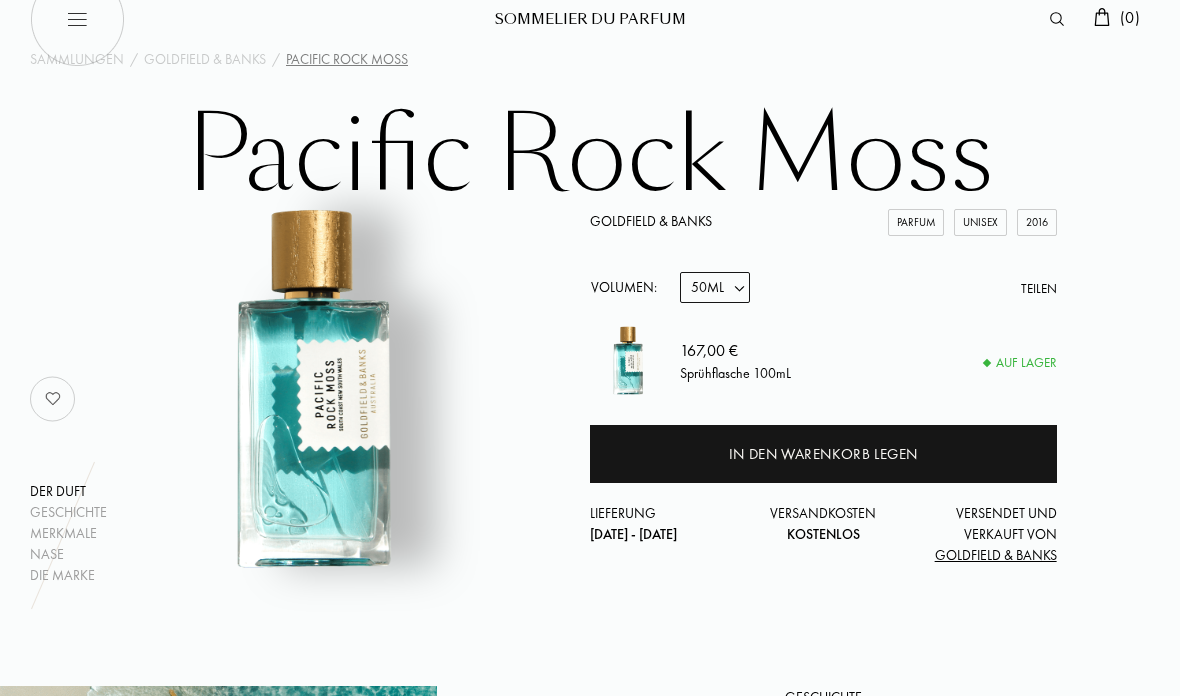 select on "2" 